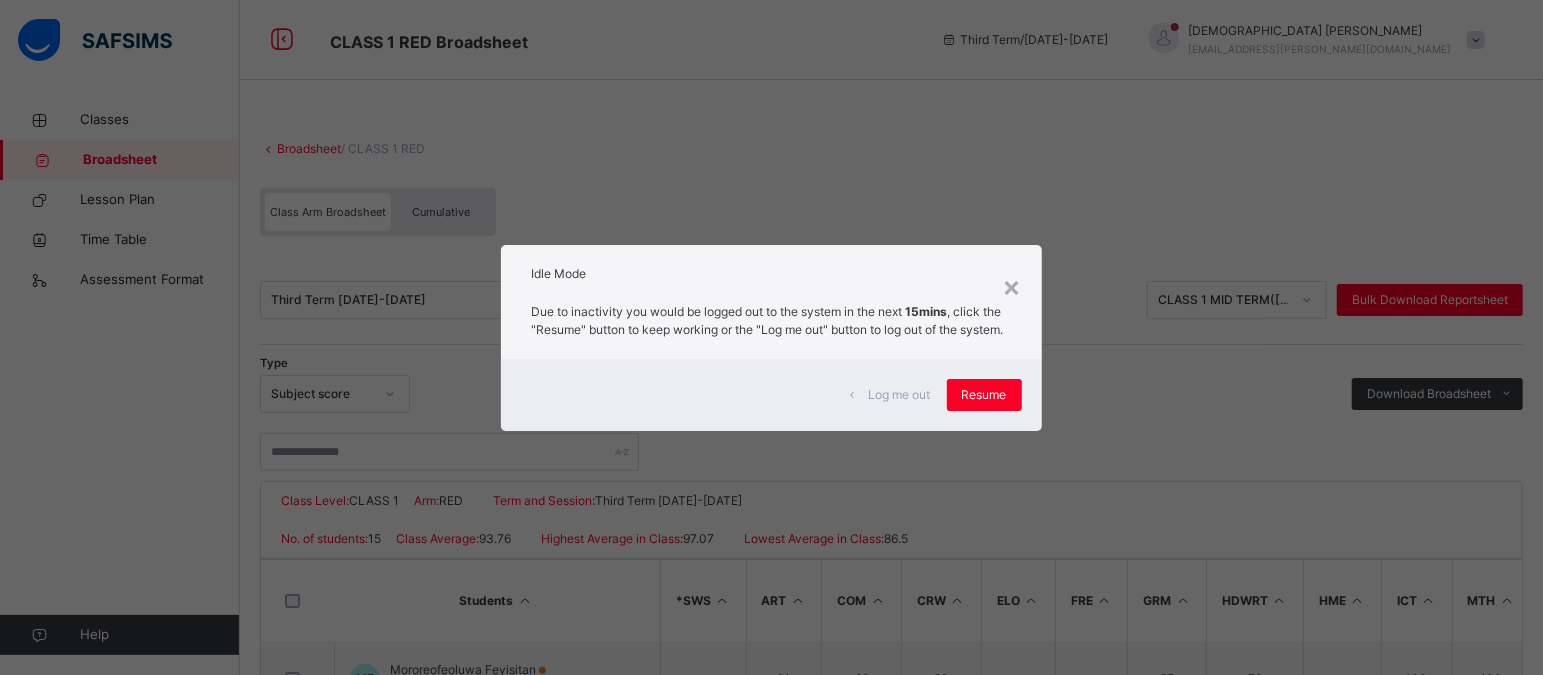 scroll, scrollTop: 0, scrollLeft: 0, axis: both 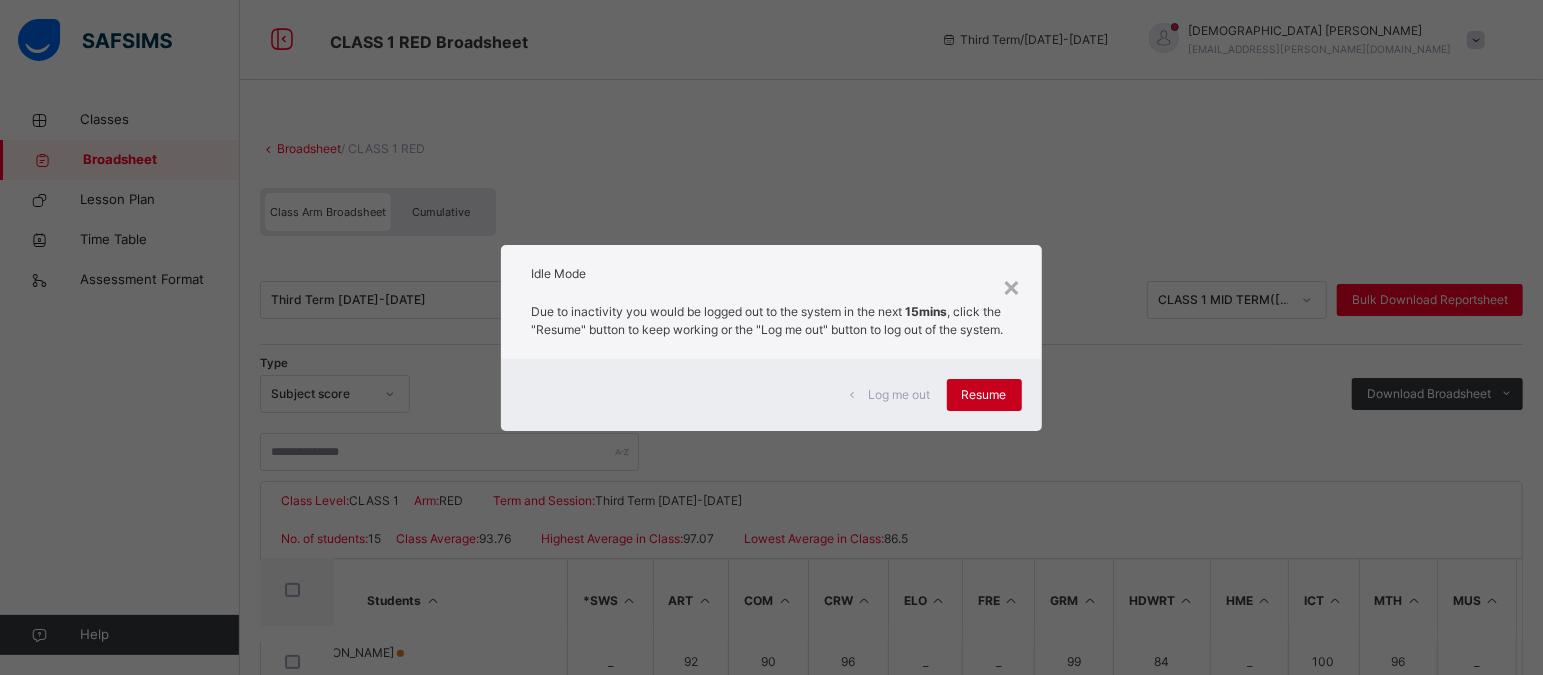 click on "Resume" at bounding box center (984, 395) 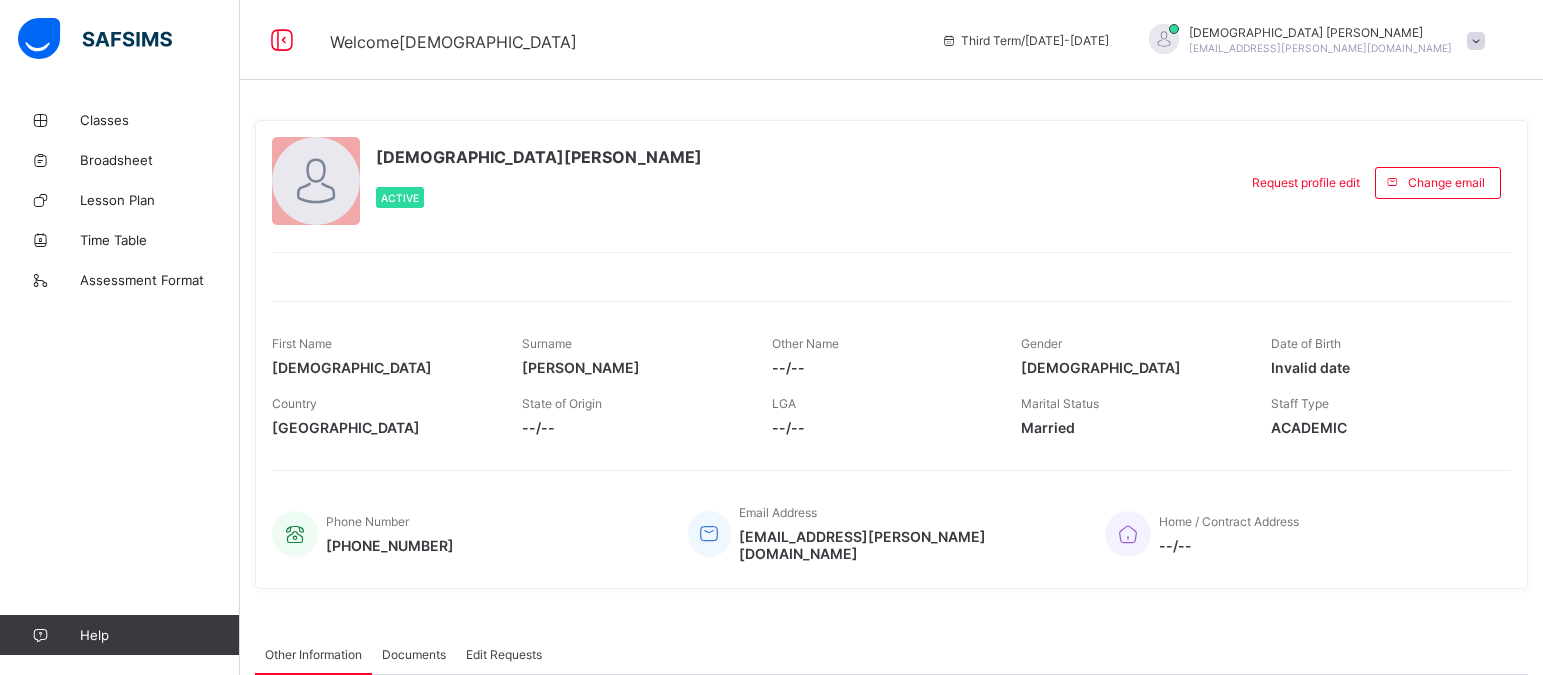 scroll, scrollTop: 0, scrollLeft: 0, axis: both 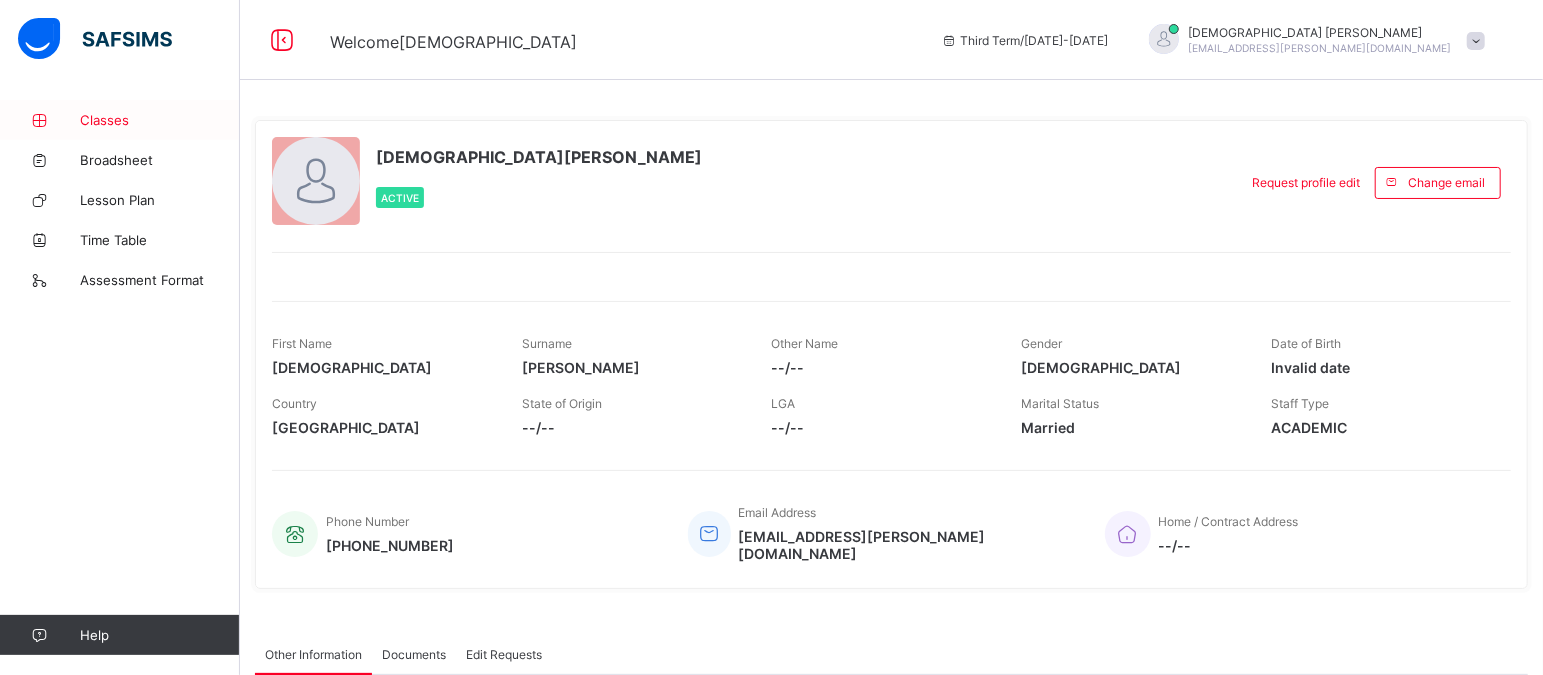 click on "Classes" at bounding box center (160, 120) 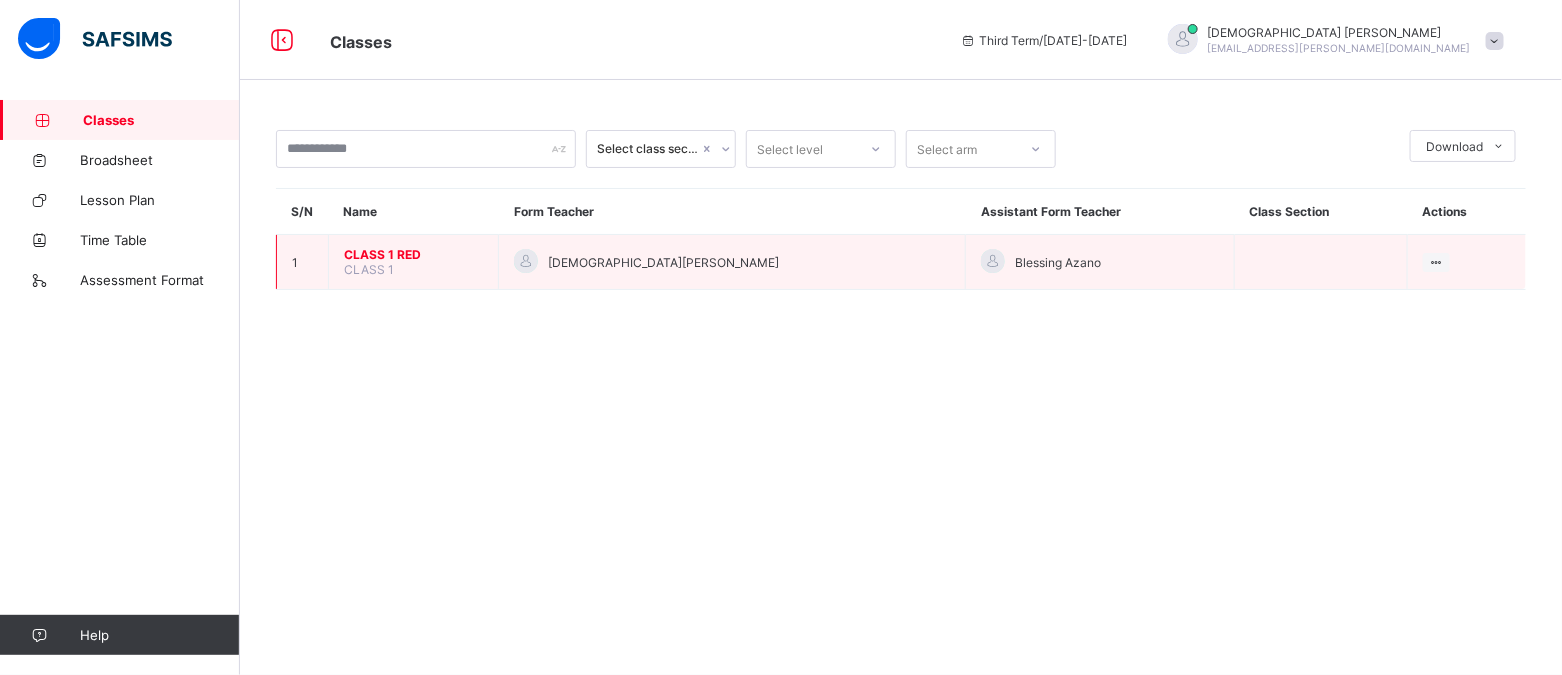 click on "CLASS 1   RED" at bounding box center (413, 254) 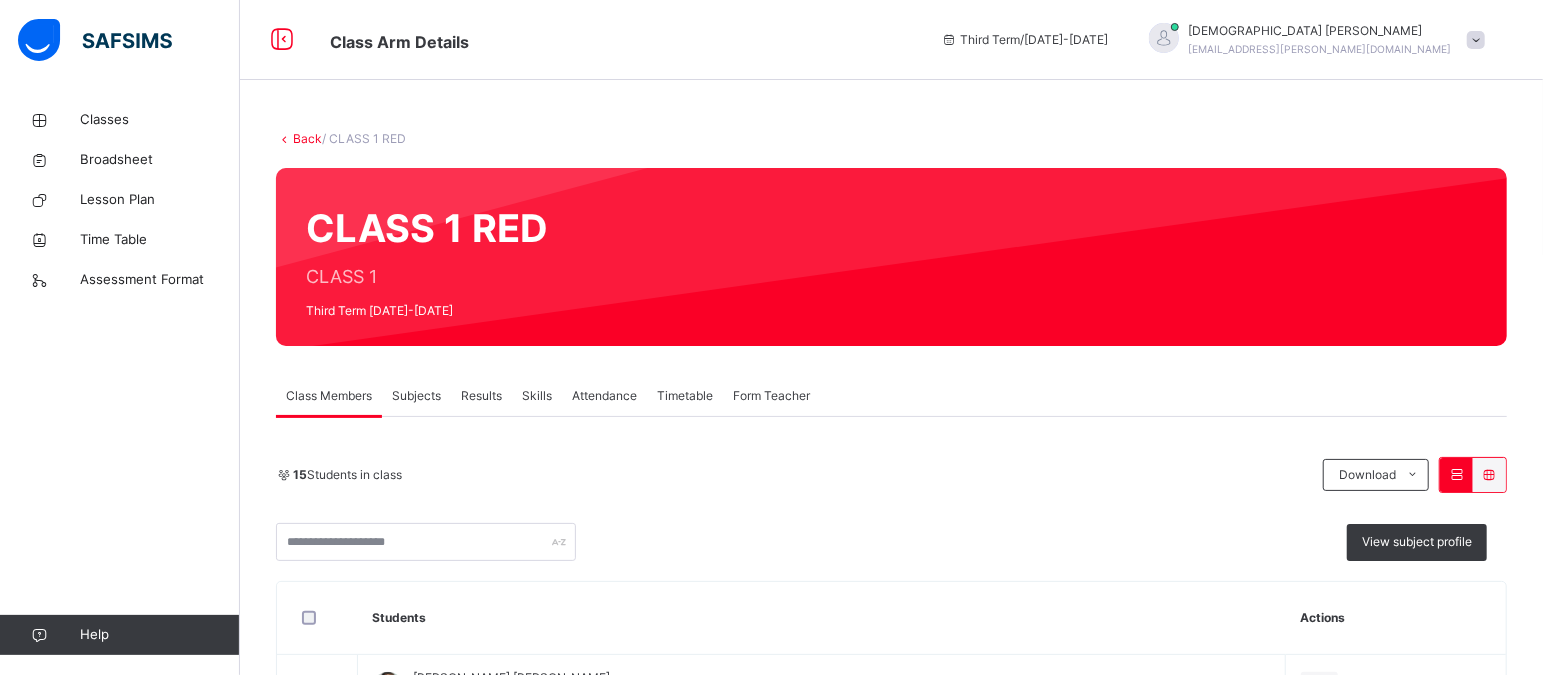 click on "Subjects" at bounding box center (416, 396) 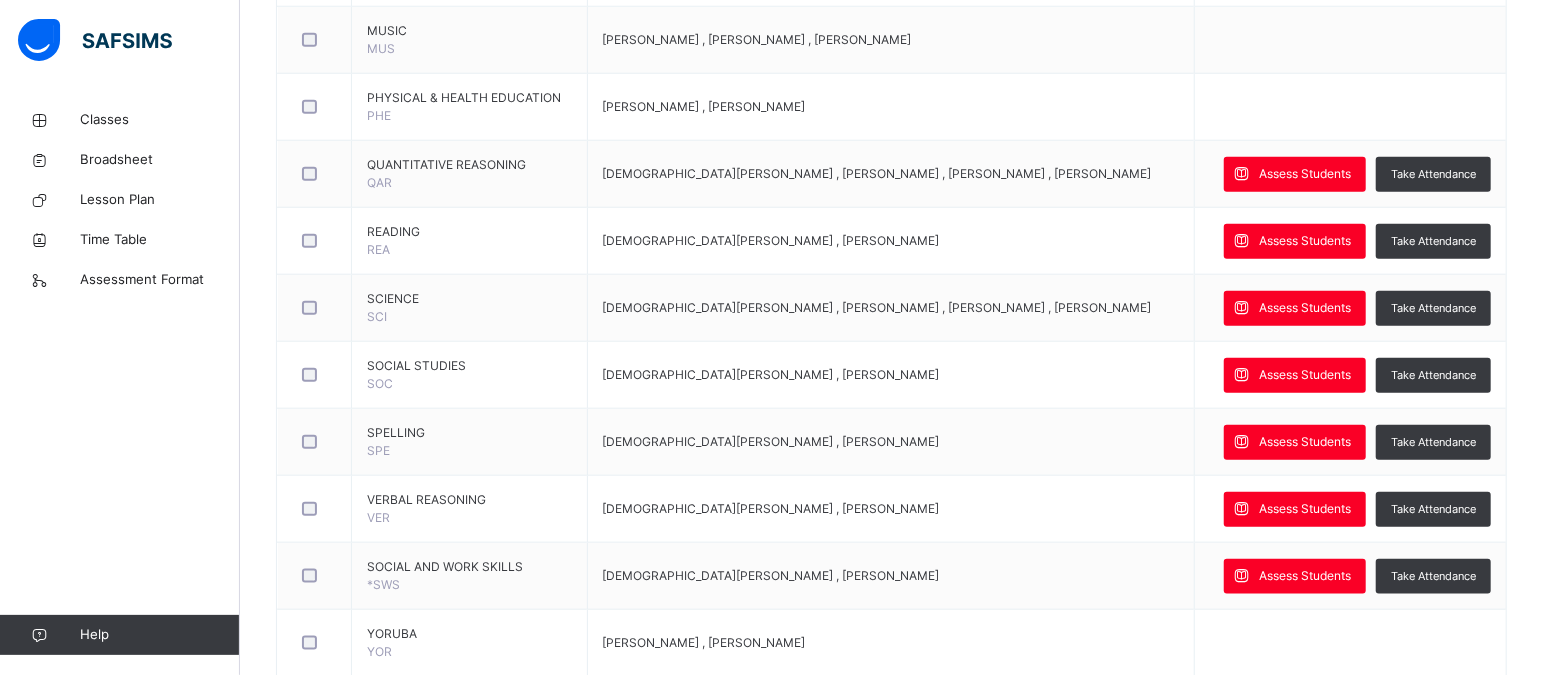 scroll, scrollTop: 1283, scrollLeft: 0, axis: vertical 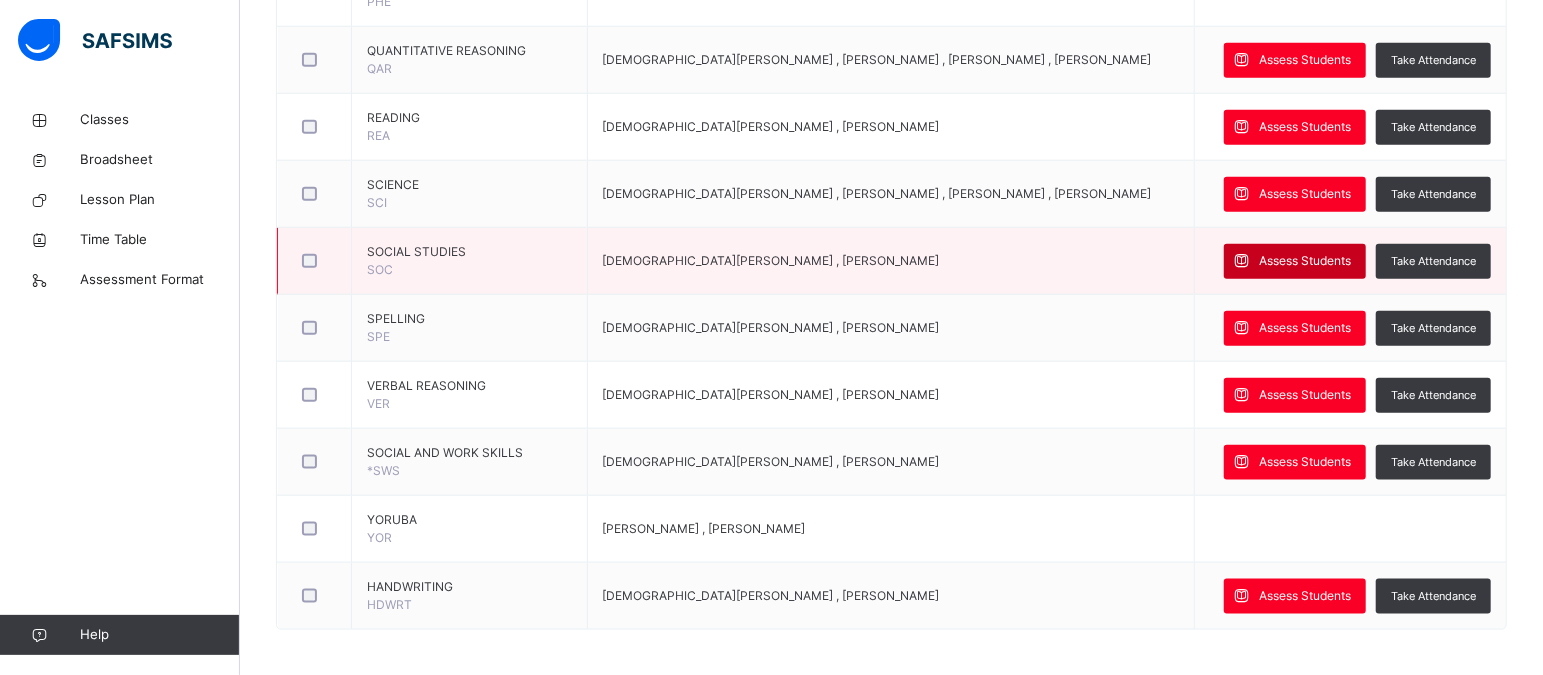 click on "Assess Students" at bounding box center (1305, 261) 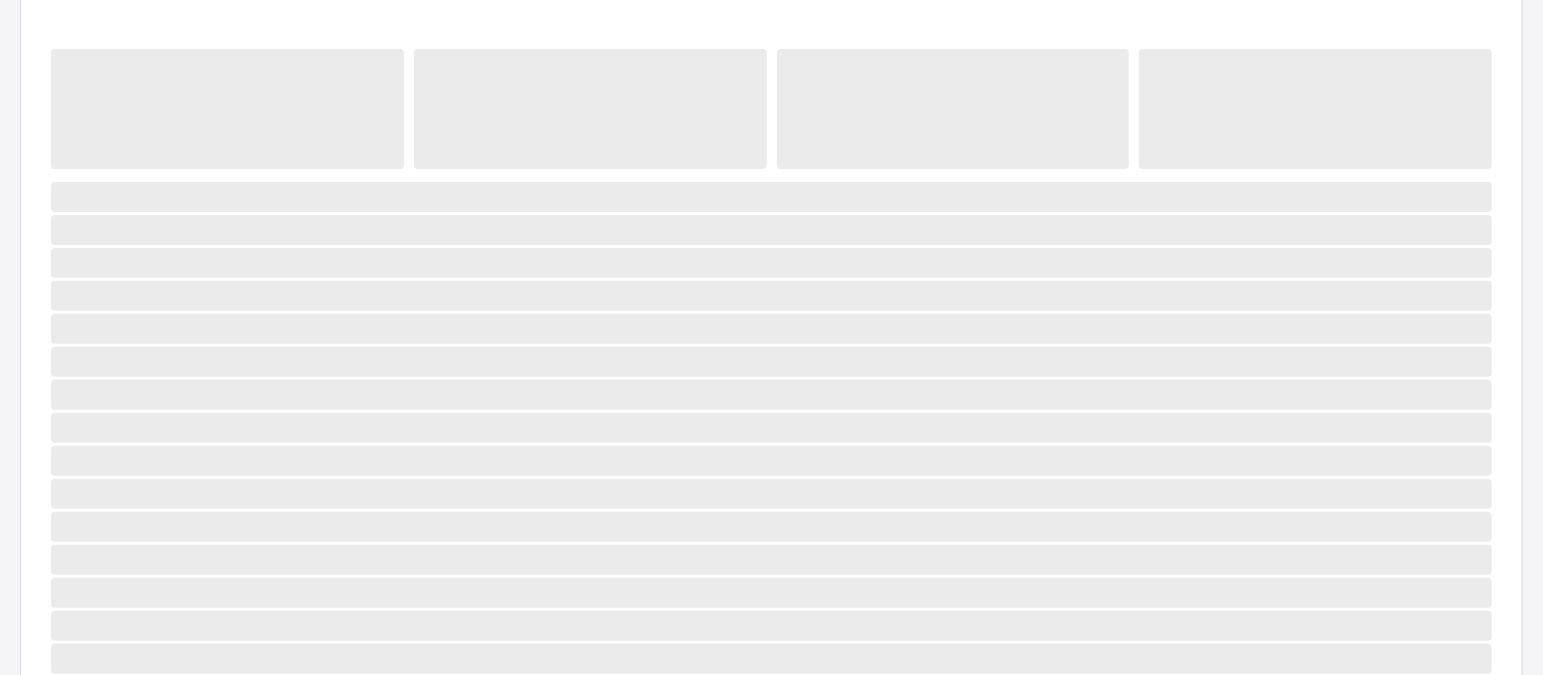 scroll, scrollTop: 401, scrollLeft: 0, axis: vertical 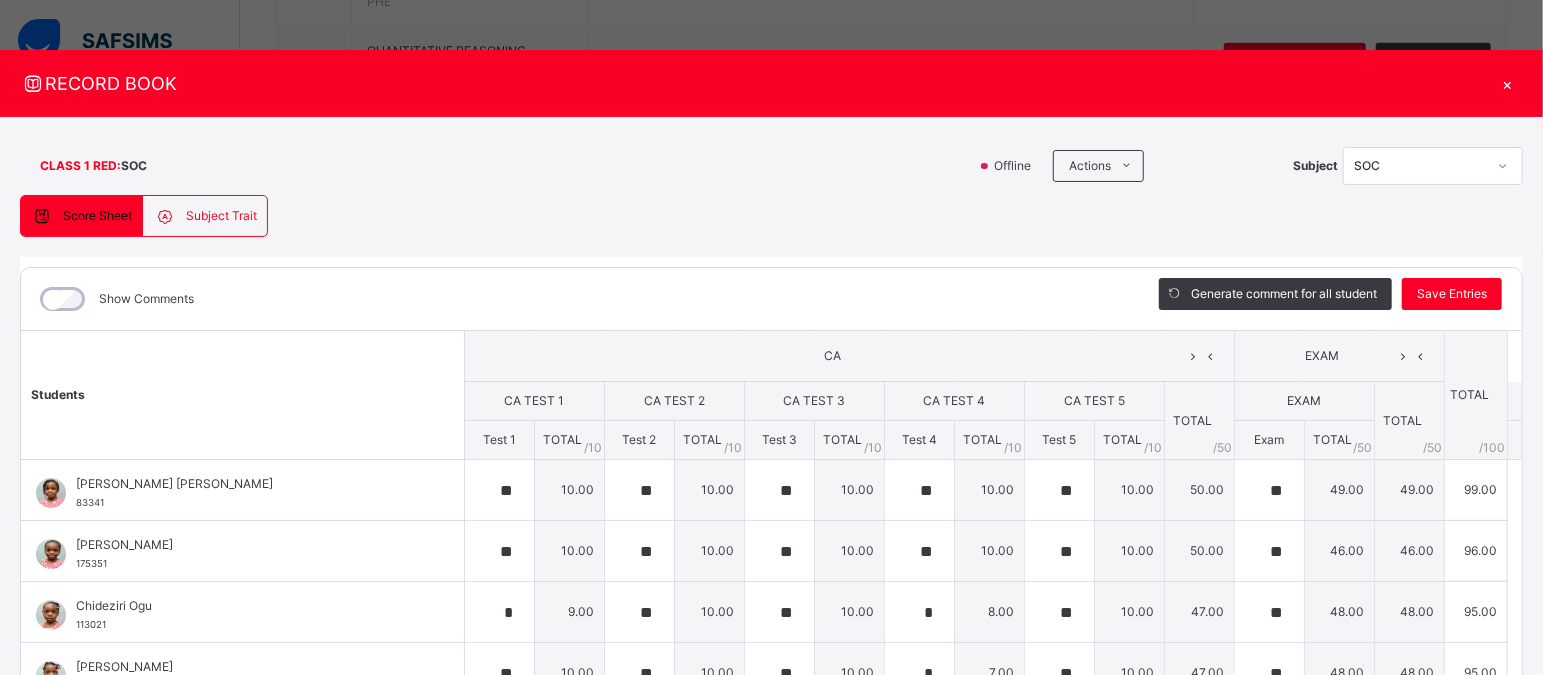 type on "**" 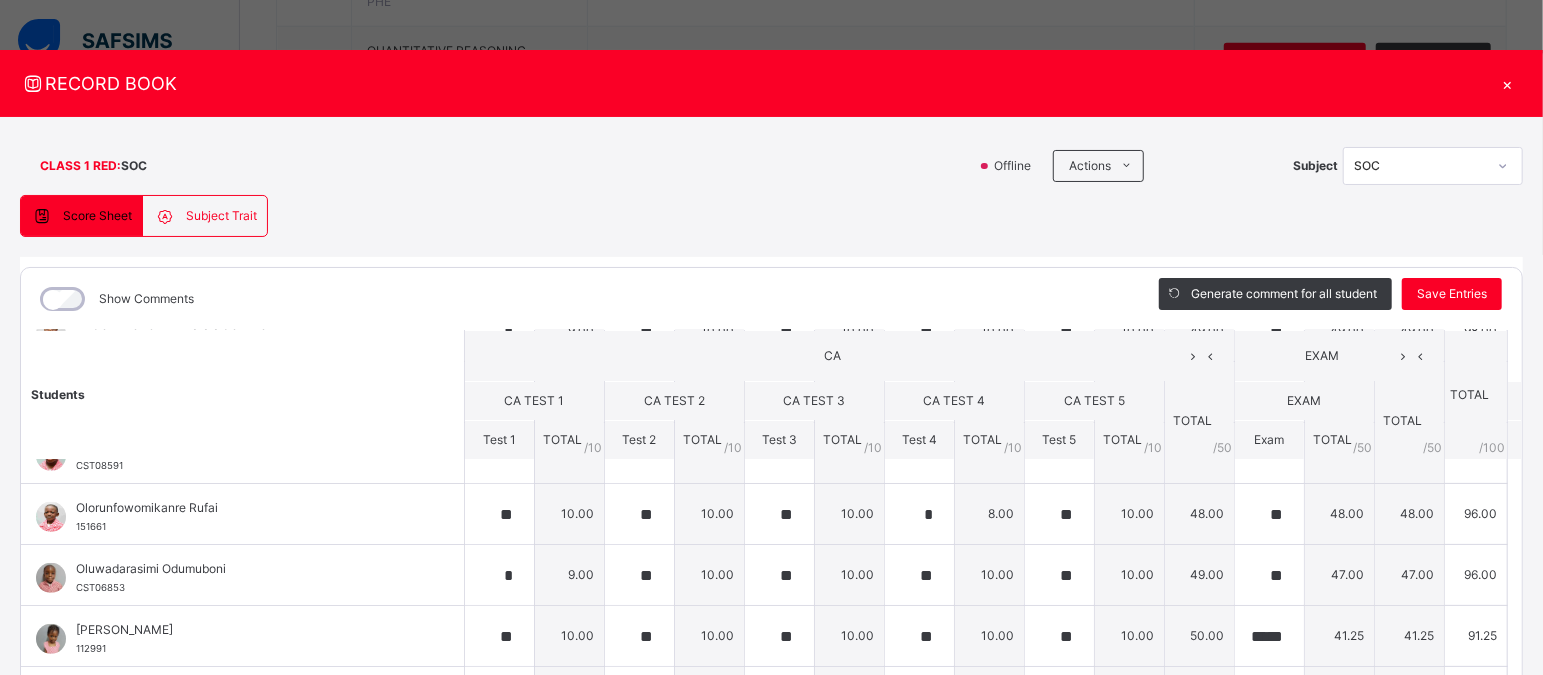 scroll, scrollTop: 541, scrollLeft: 0, axis: vertical 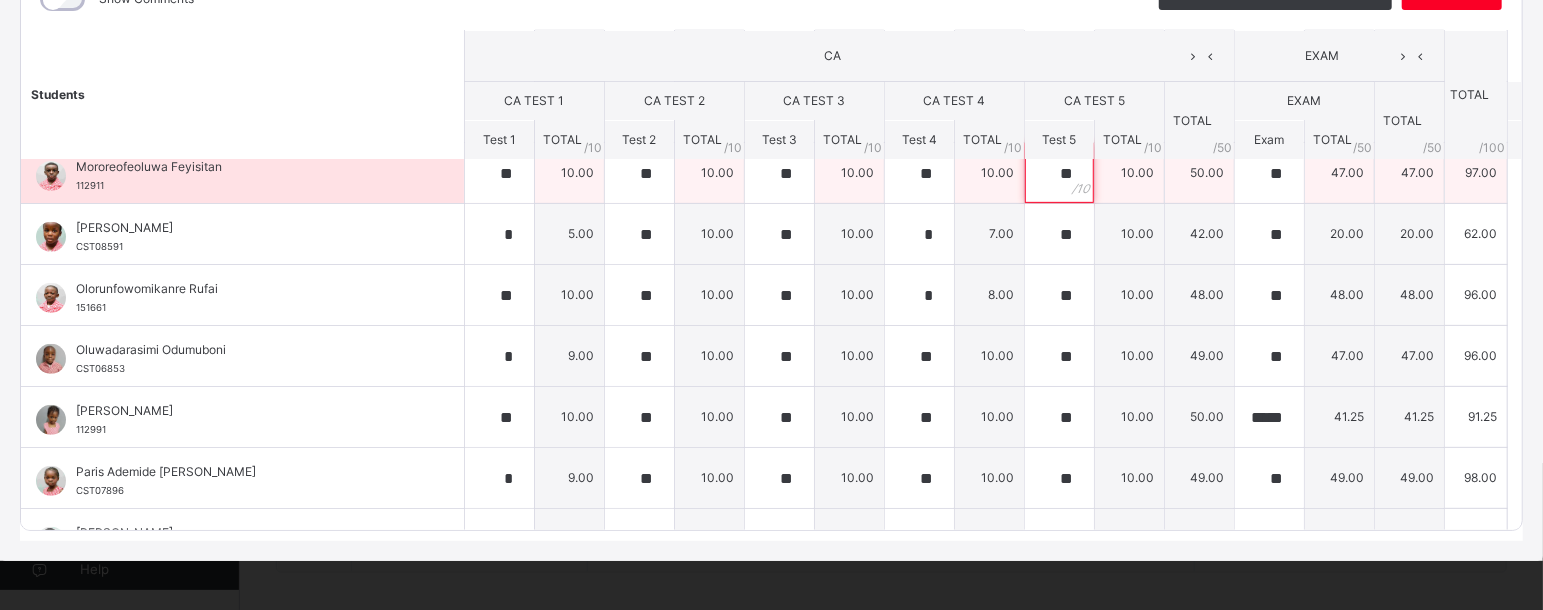 click on "**" at bounding box center [1059, 173] 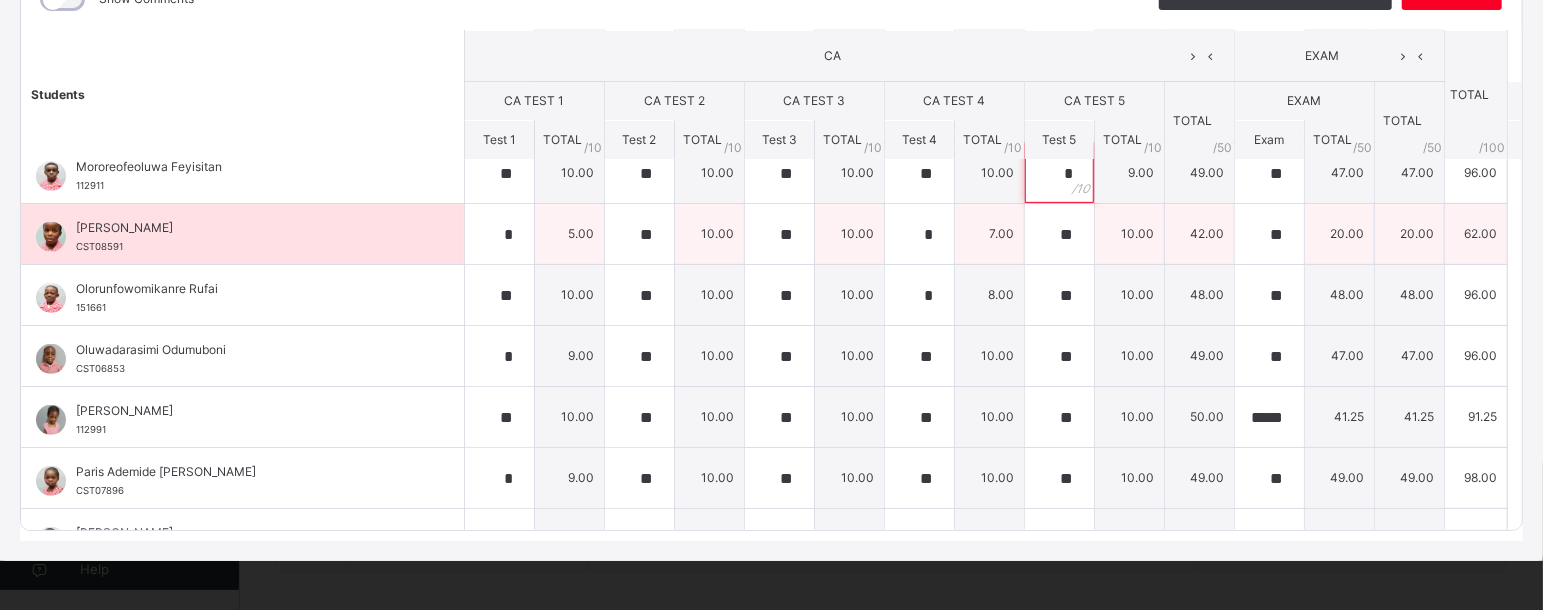 type on "*" 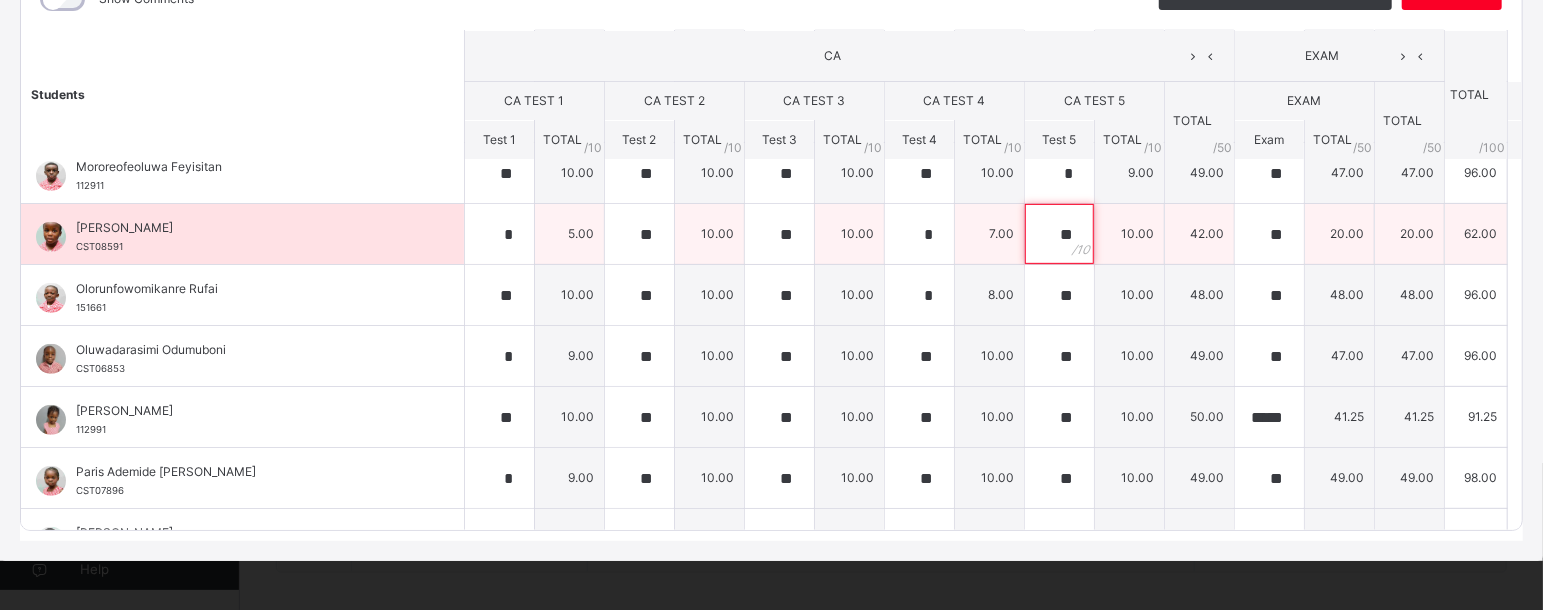 click on "**" at bounding box center [1059, 234] 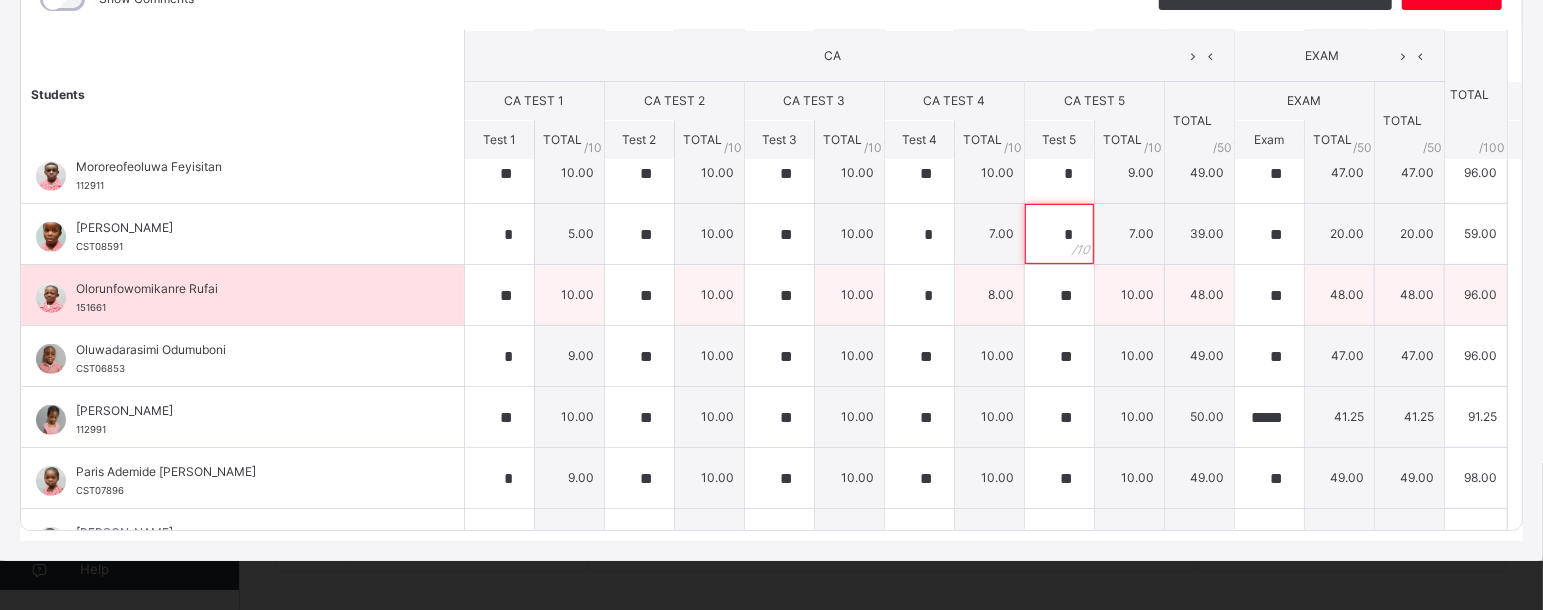 type on "*" 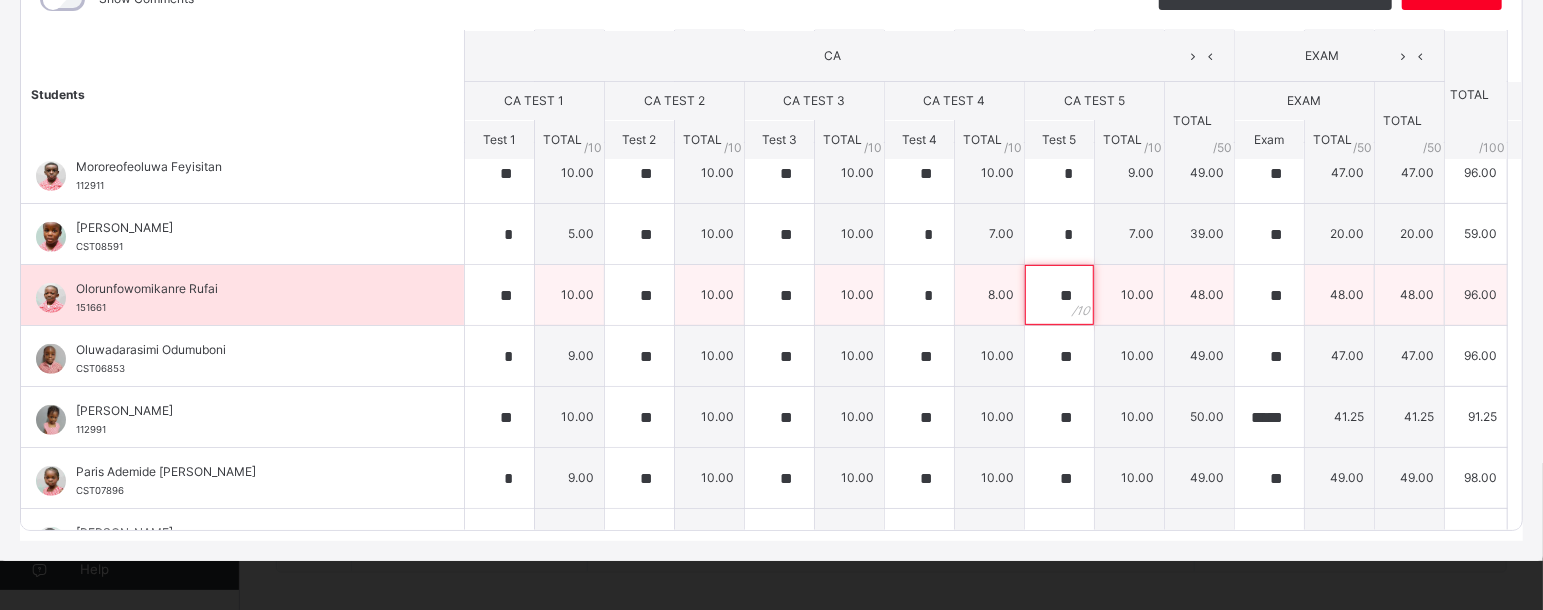 click on "**" at bounding box center [1059, 295] 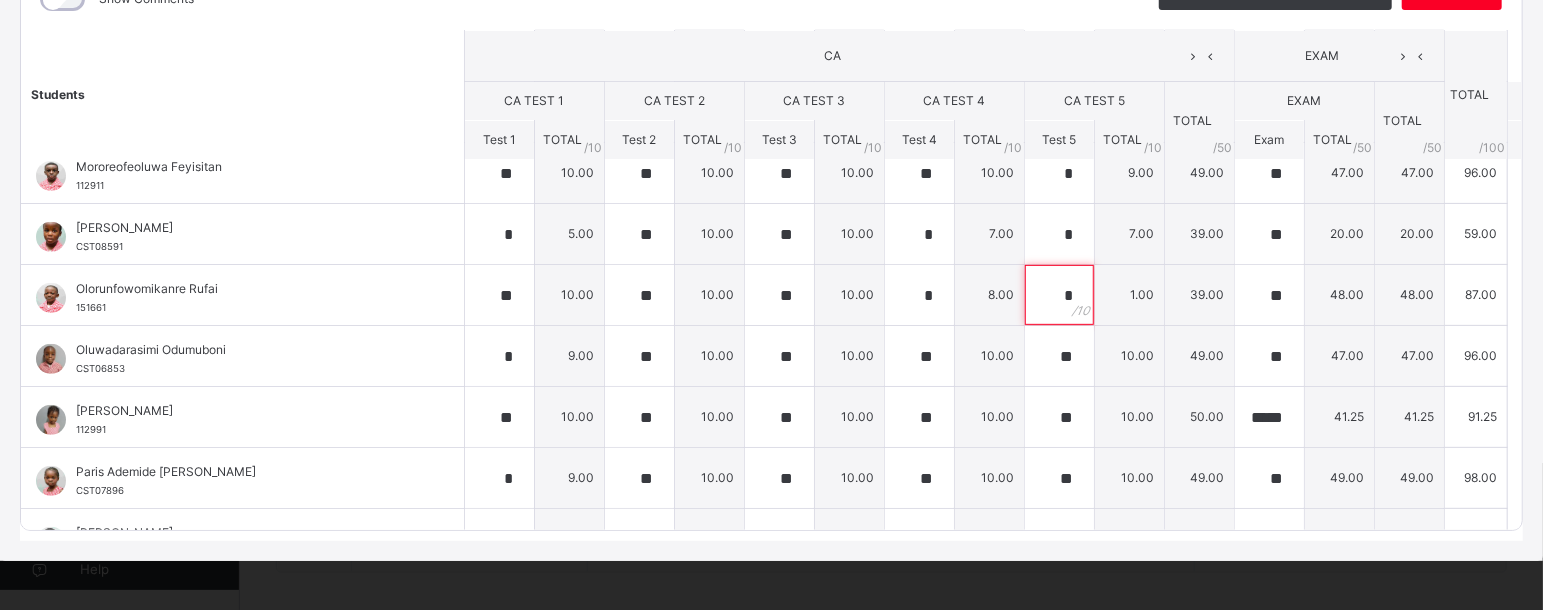type on "*" 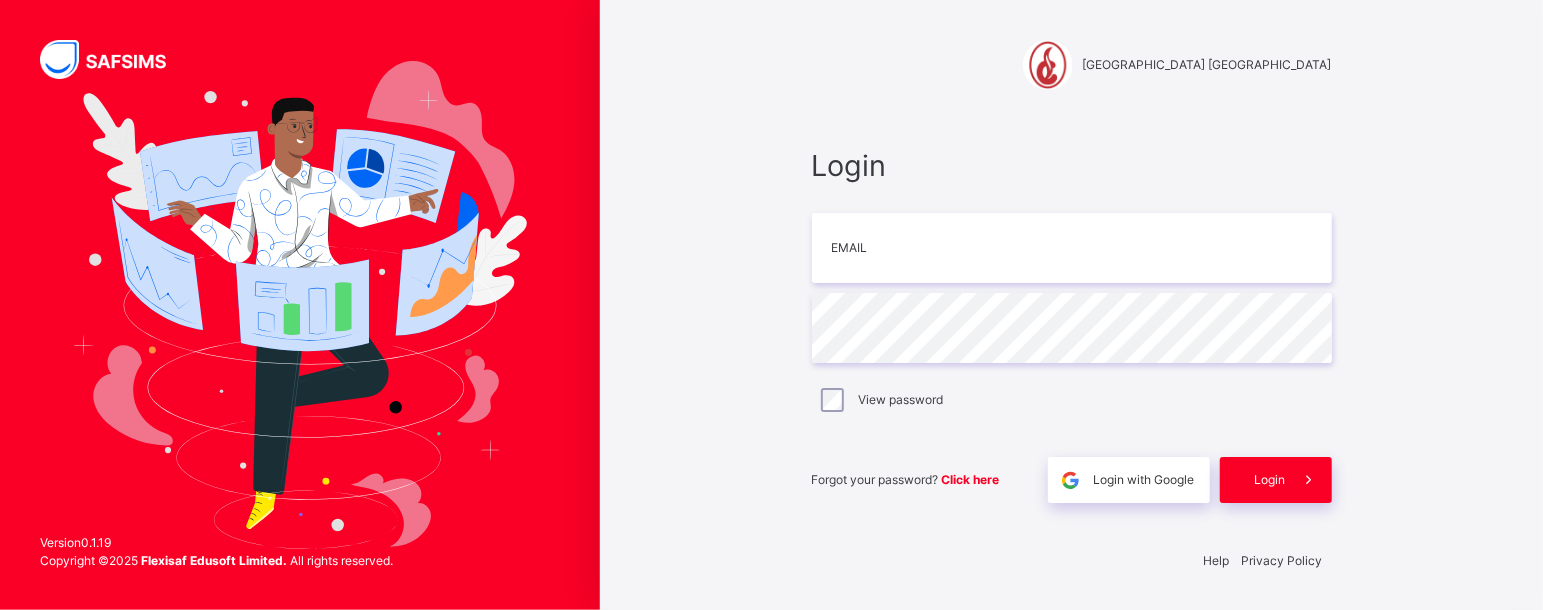 scroll, scrollTop: 0, scrollLeft: 0, axis: both 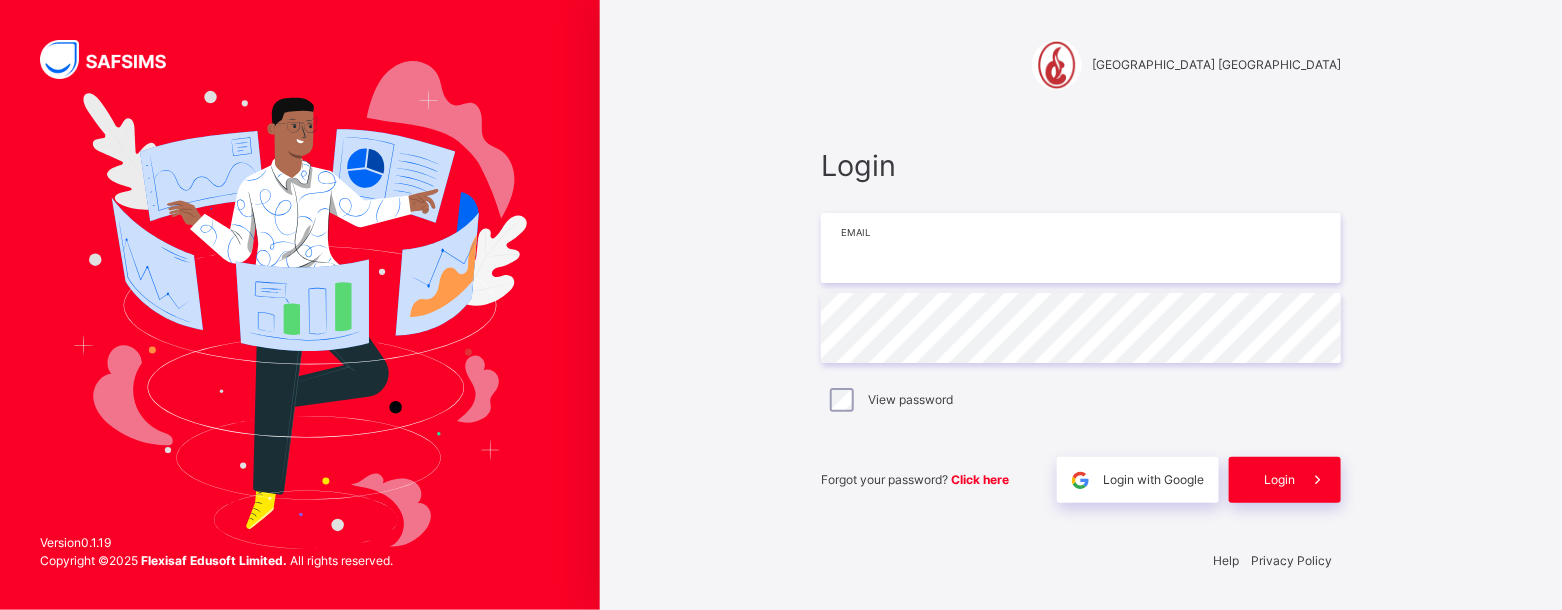 click at bounding box center (1081, 248) 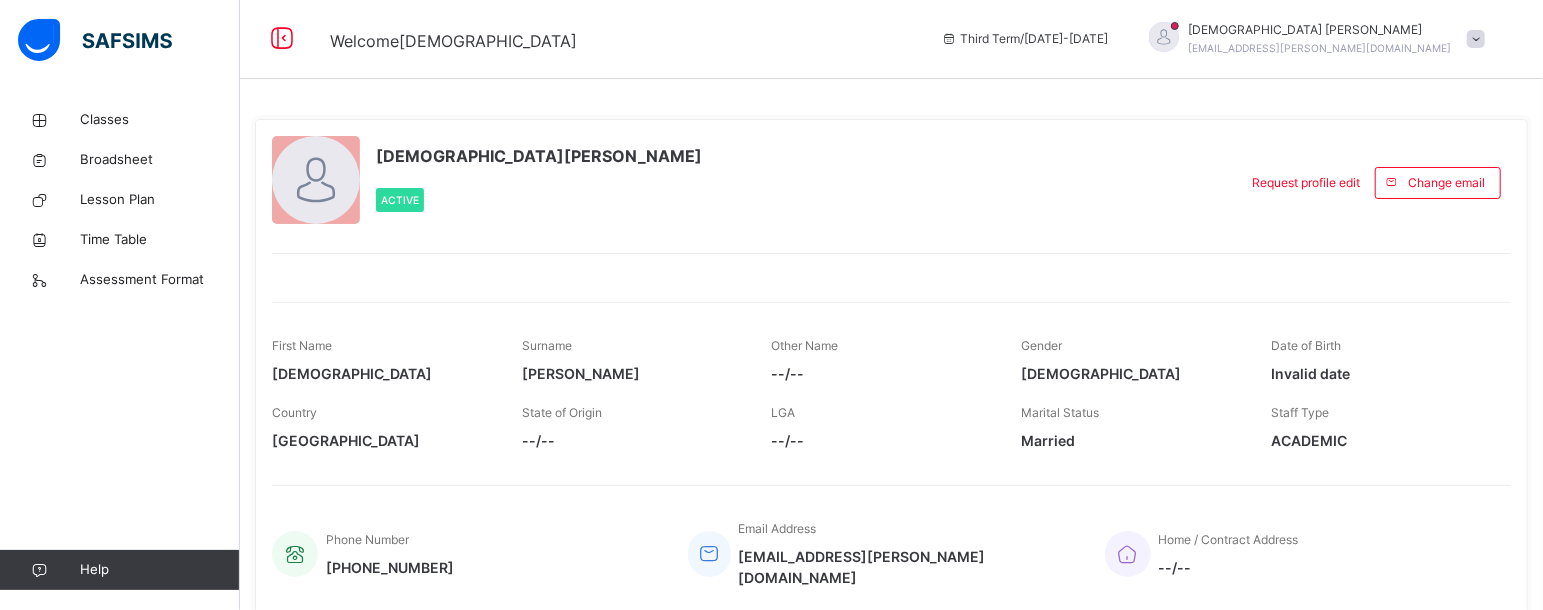 scroll, scrollTop: 2, scrollLeft: 0, axis: vertical 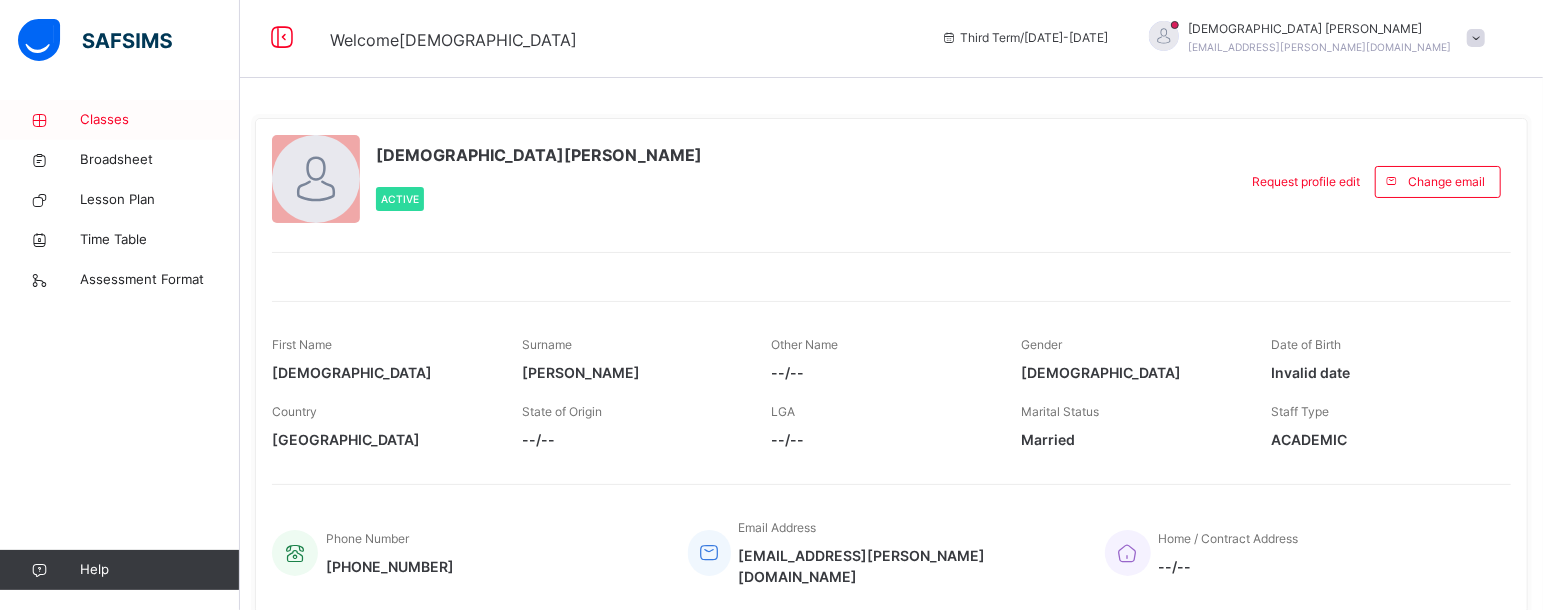 click on "Classes" at bounding box center (160, 120) 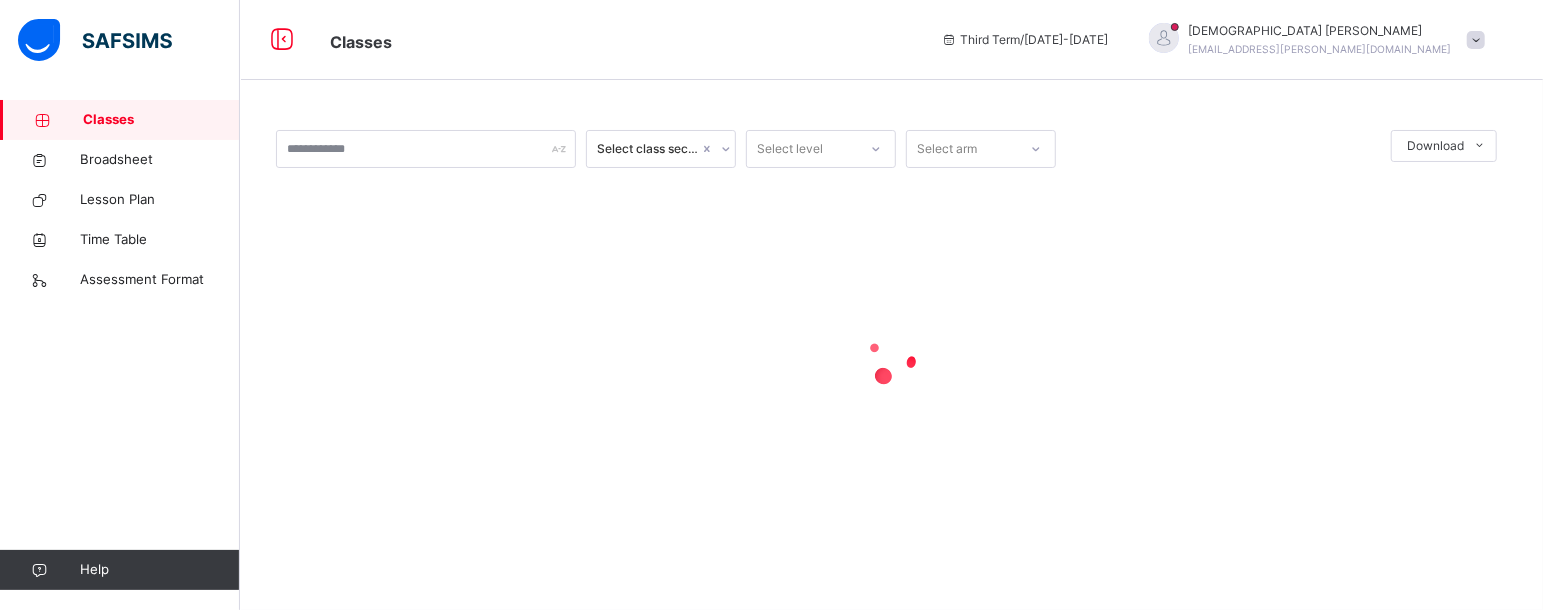 scroll, scrollTop: 0, scrollLeft: 0, axis: both 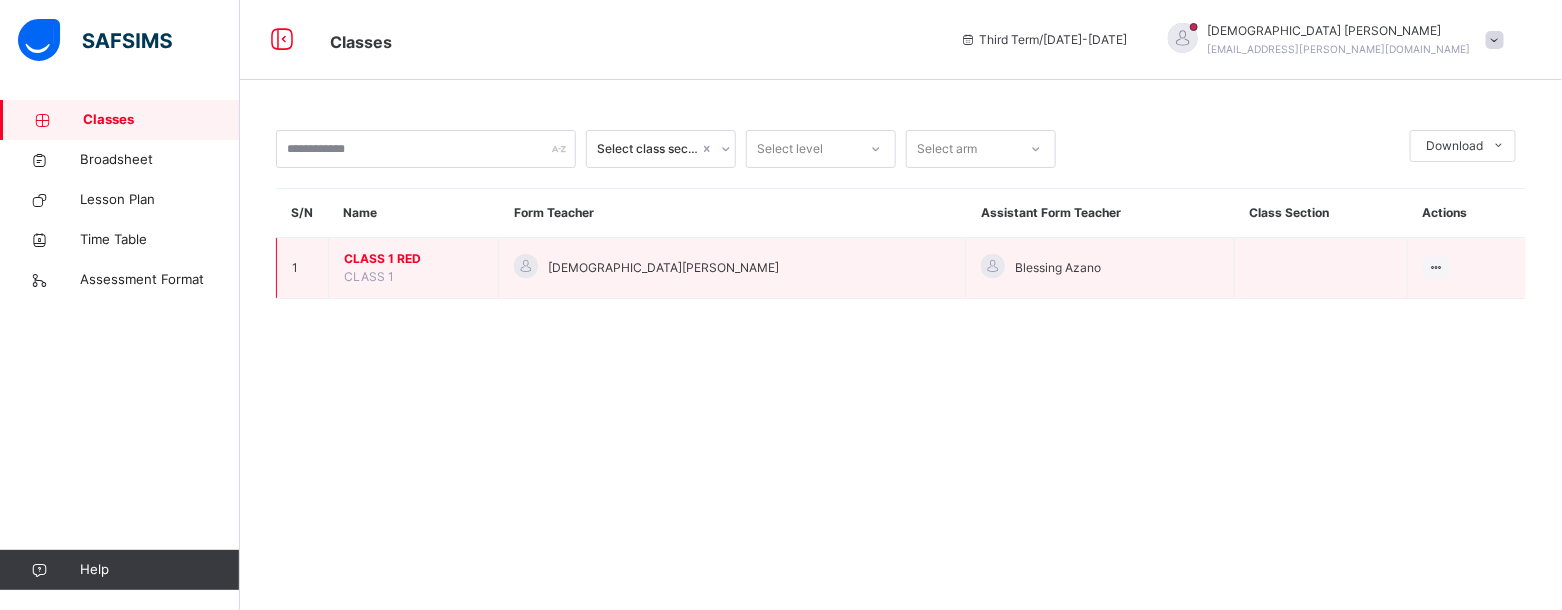 click on "CLASS 1   RED" at bounding box center [413, 259] 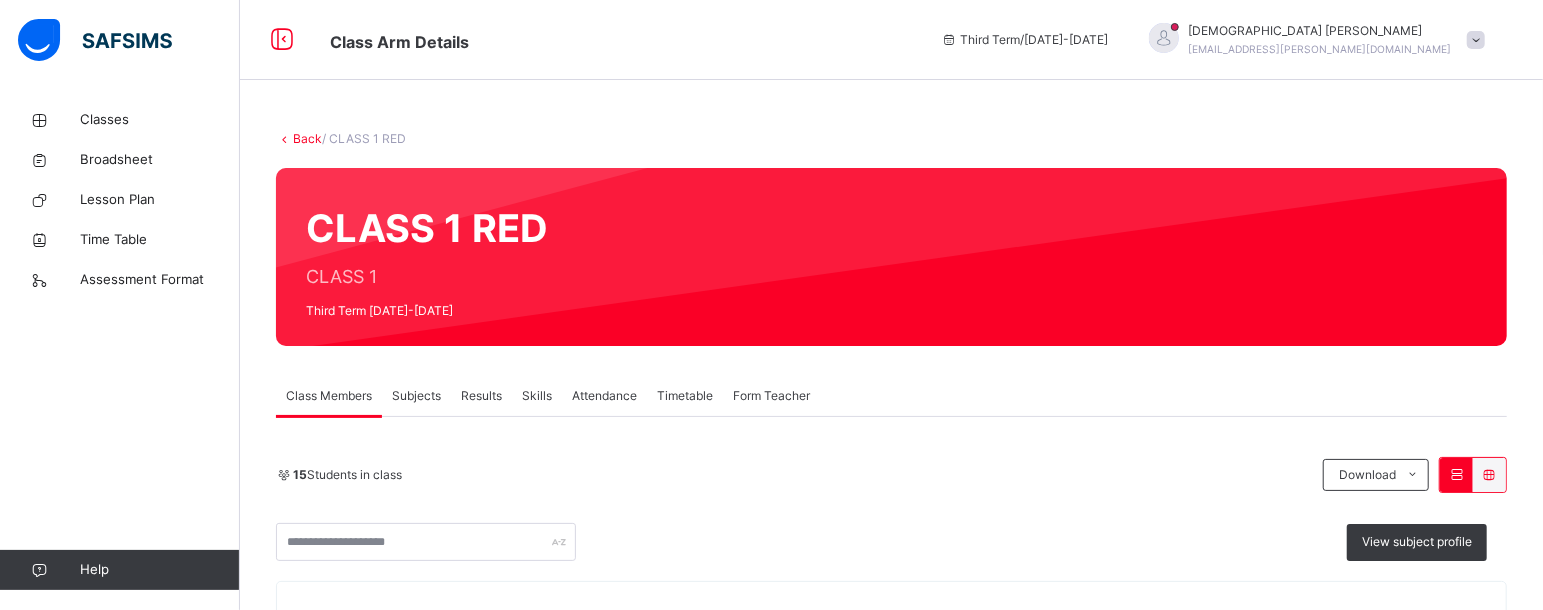 click on "Subjects" at bounding box center [416, 396] 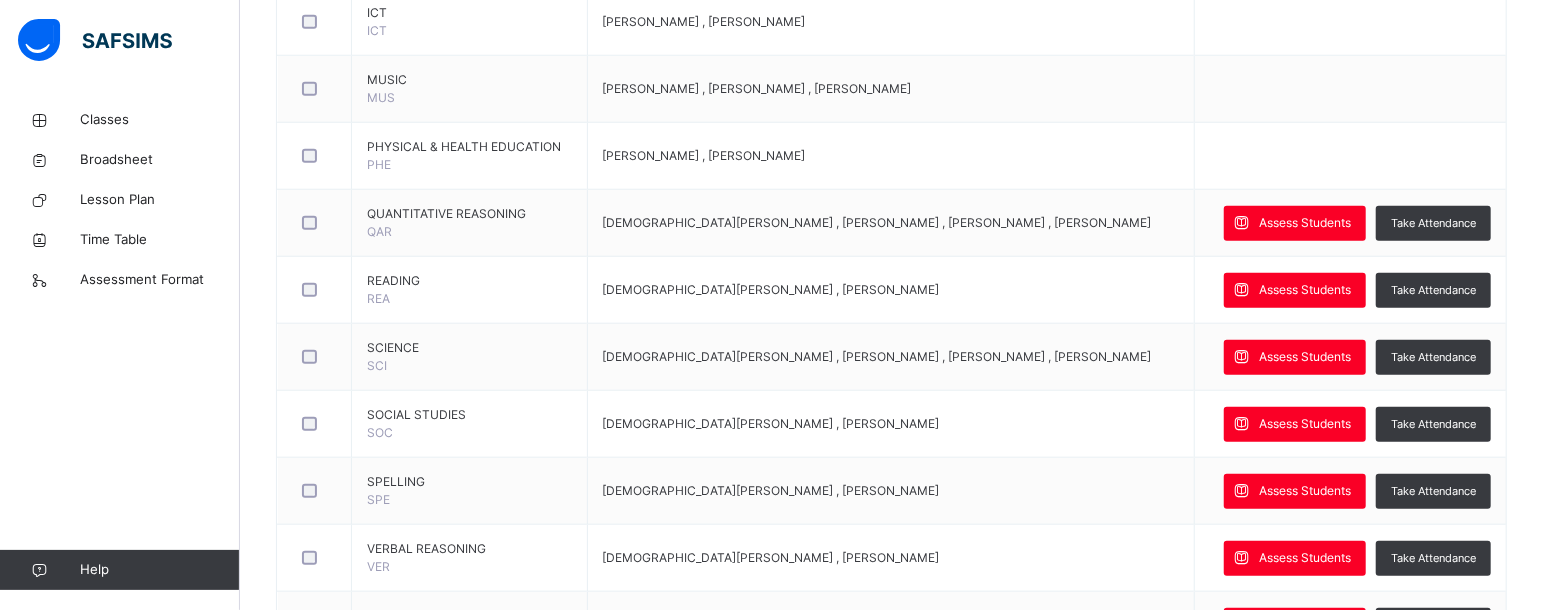 scroll, scrollTop: 1119, scrollLeft: 0, axis: vertical 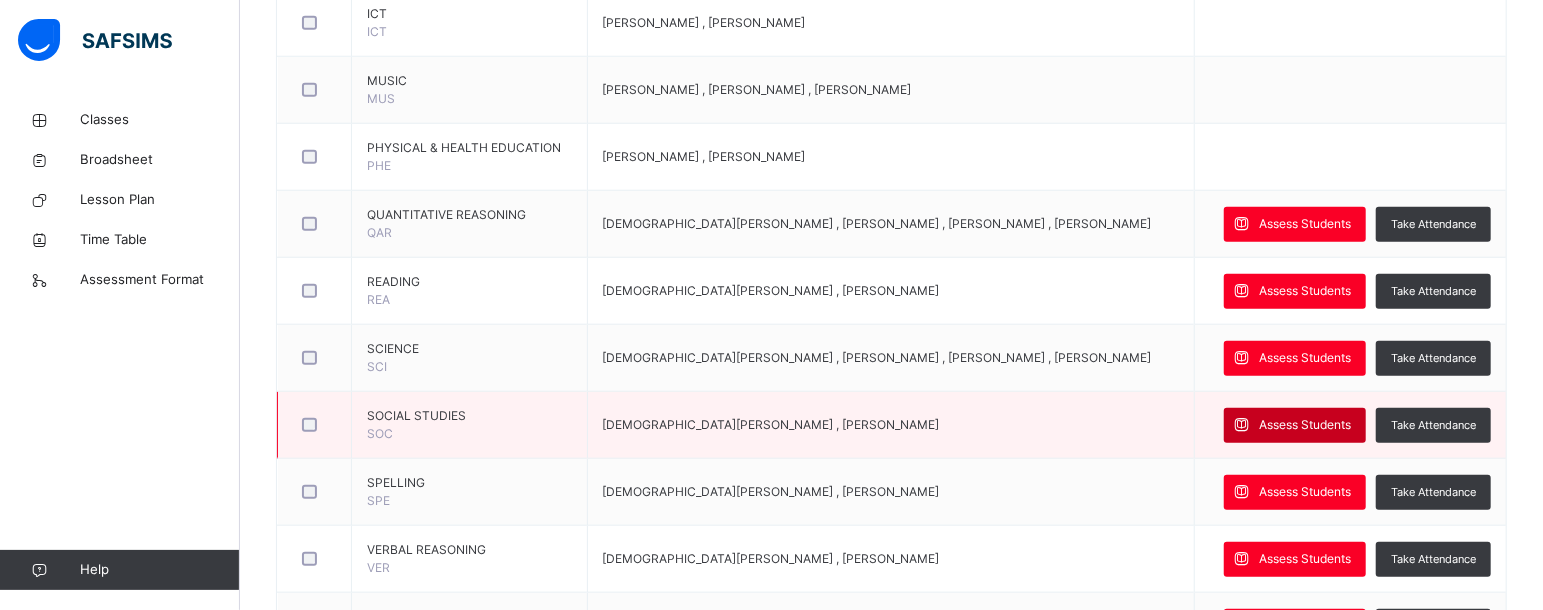 click on "Assess Students" at bounding box center (1305, 425) 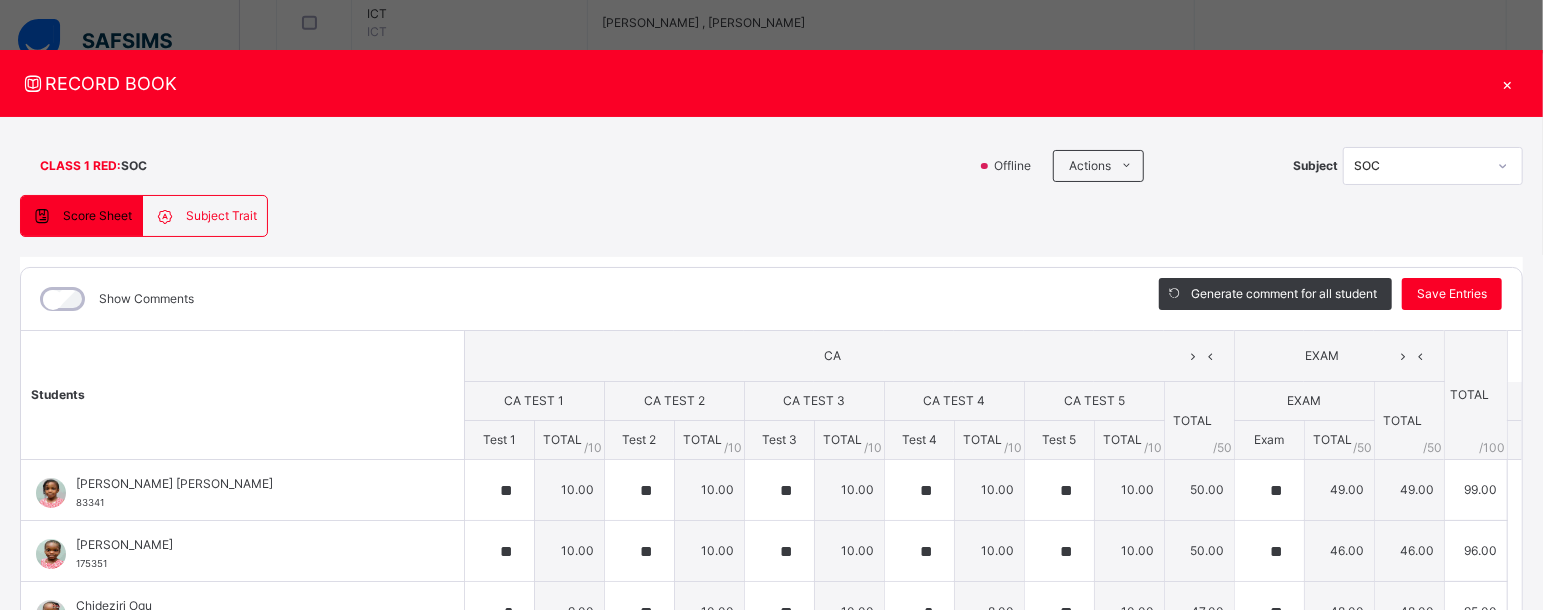 type on "**" 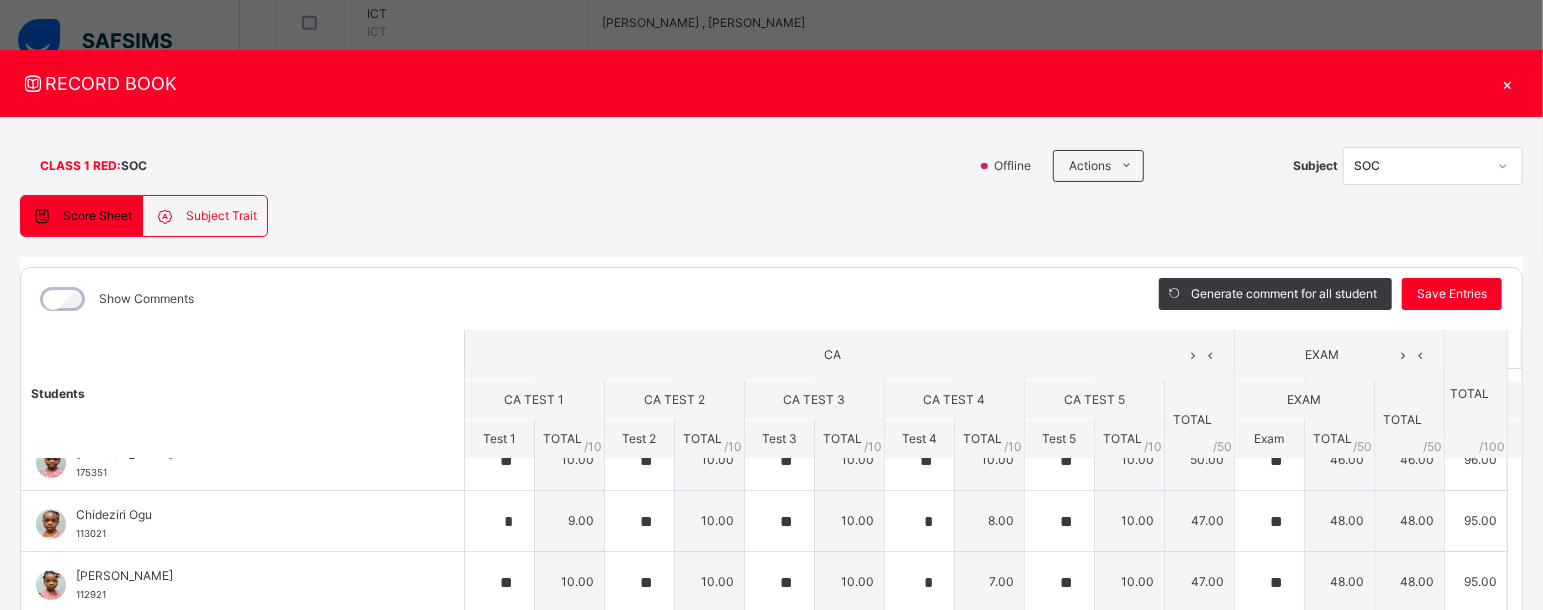 scroll, scrollTop: 0, scrollLeft: 0, axis: both 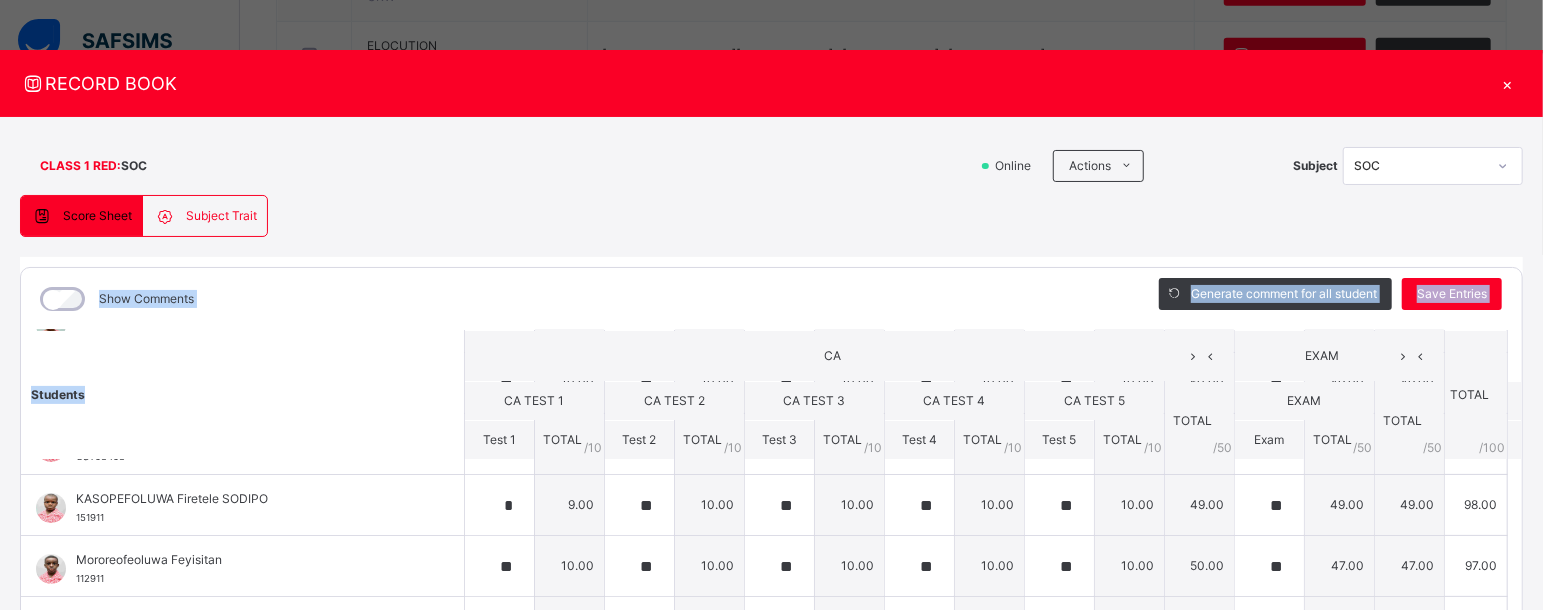drag, startPoint x: 732, startPoint y: 240, endPoint x: 360, endPoint y: 351, distance: 388.20743 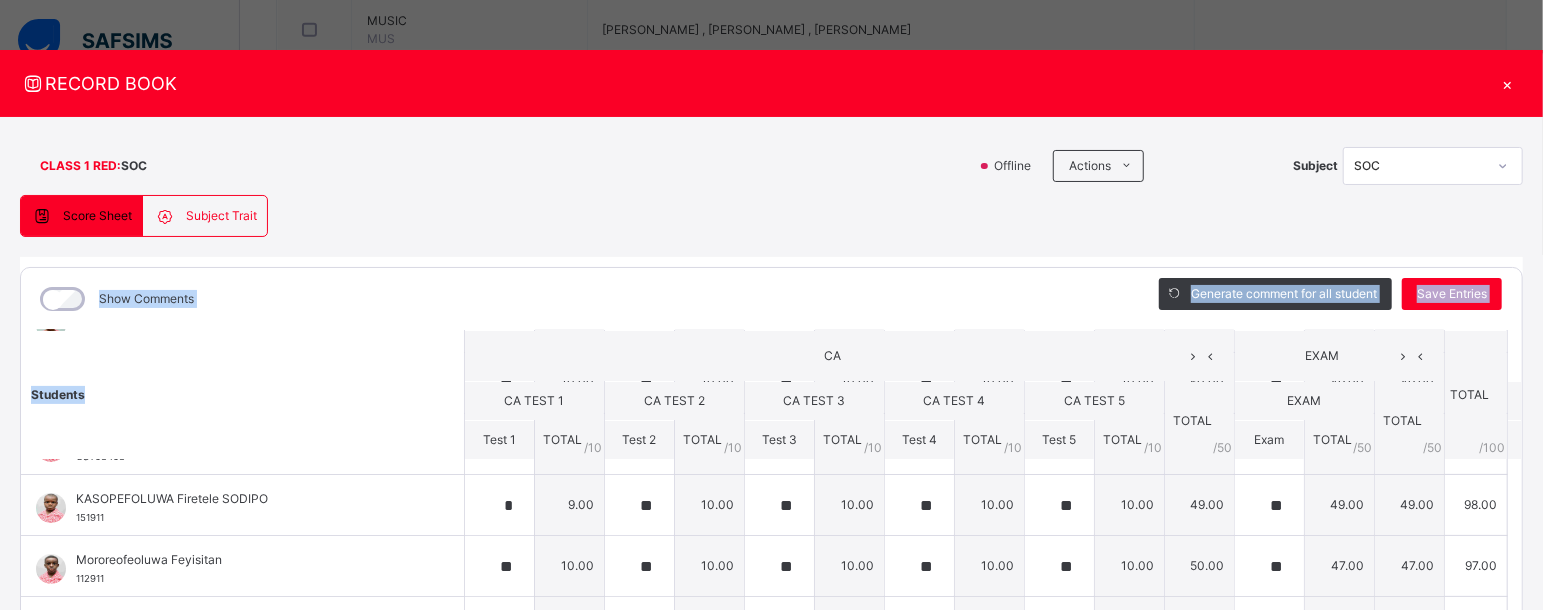 scroll, scrollTop: 1159, scrollLeft: 0, axis: vertical 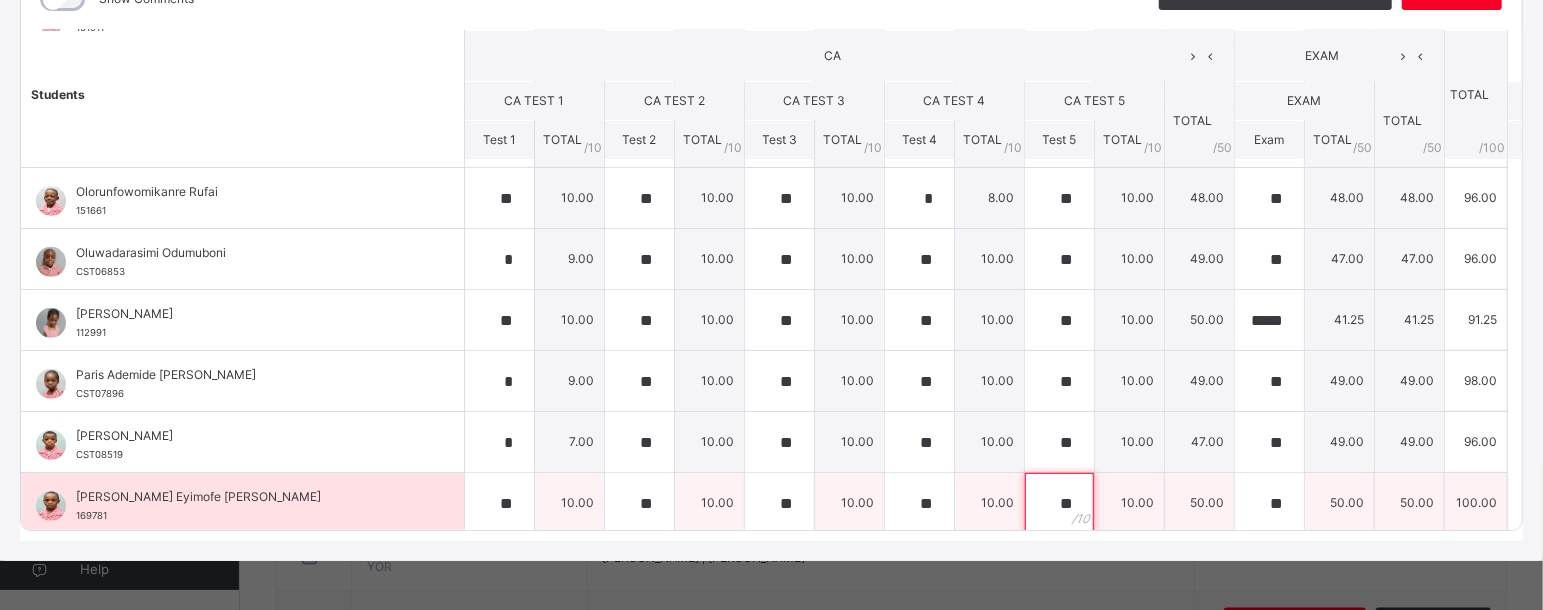click on "**" at bounding box center [1059, 503] 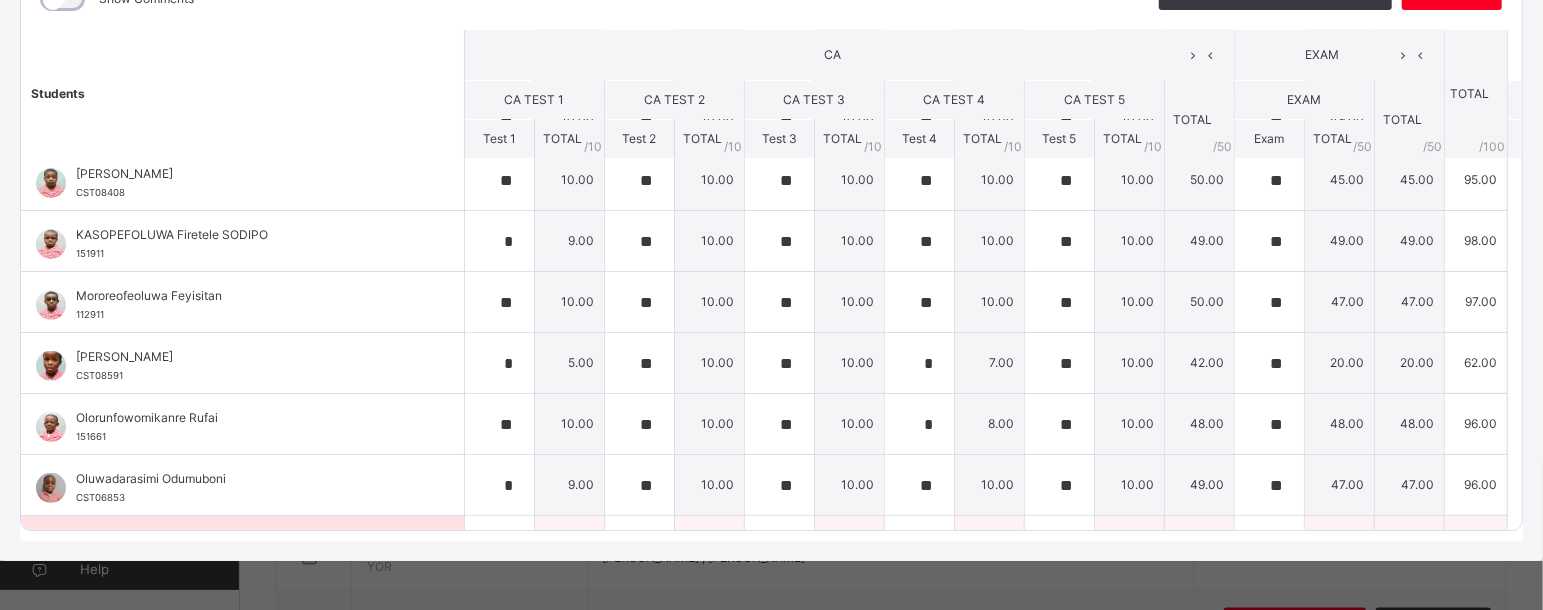 scroll, scrollTop: 305, scrollLeft: 0, axis: vertical 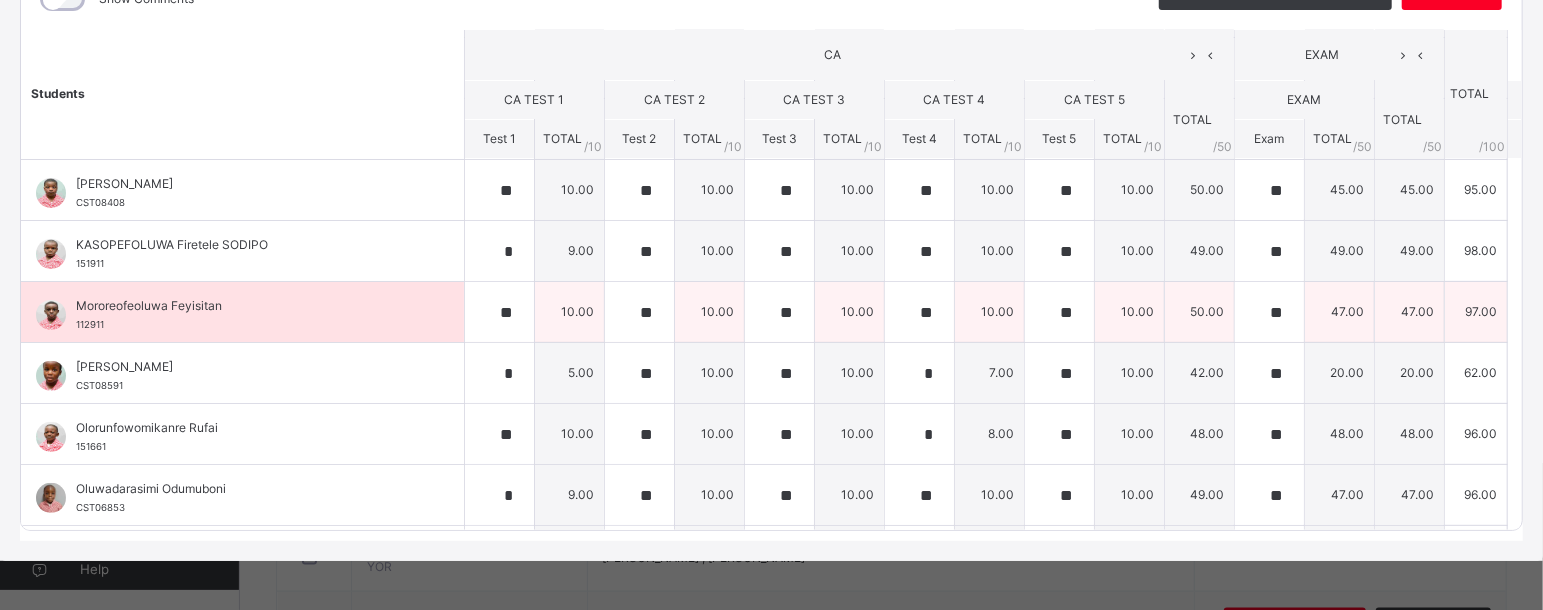 type on "*" 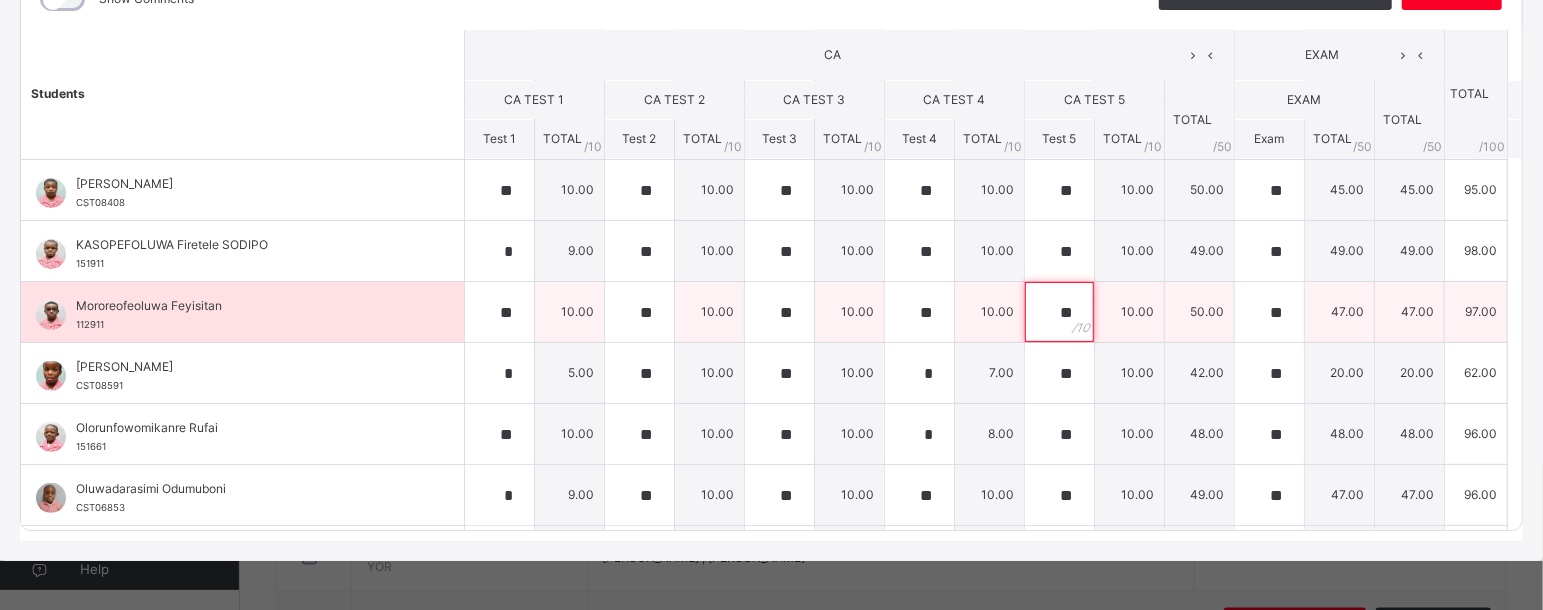click on "**" at bounding box center [1059, 312] 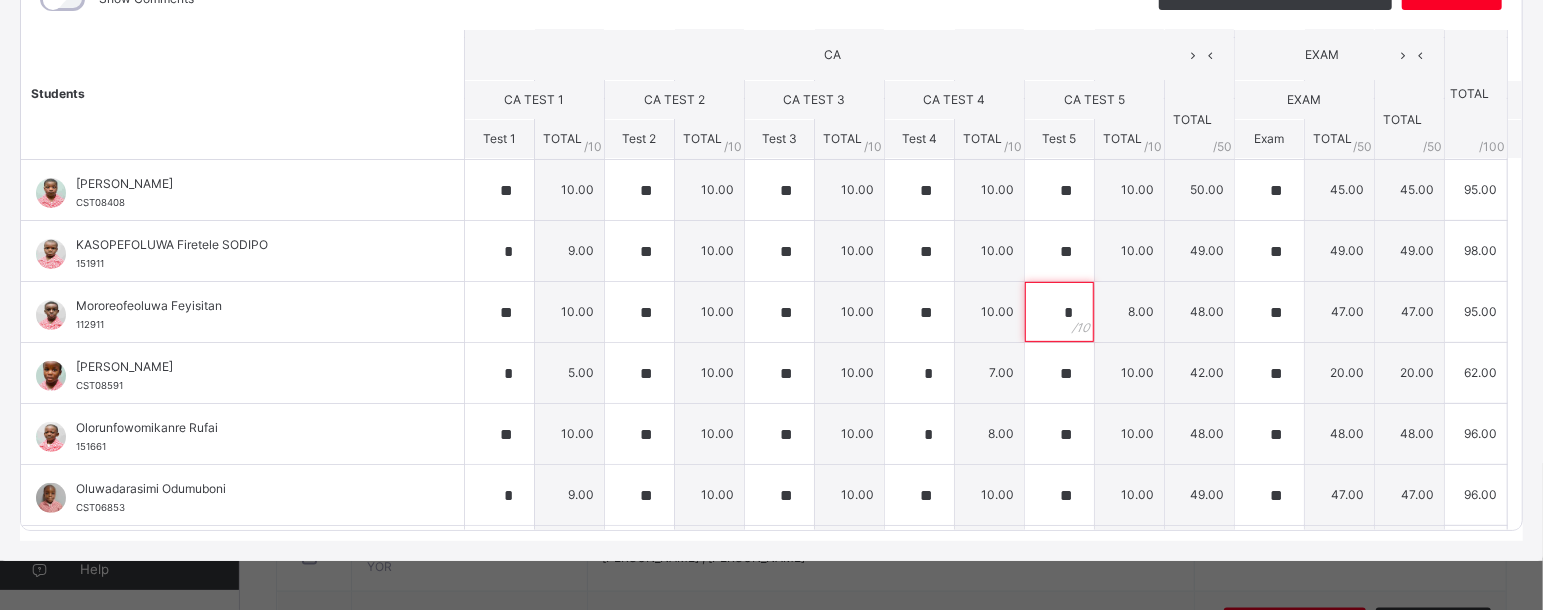 type on "*" 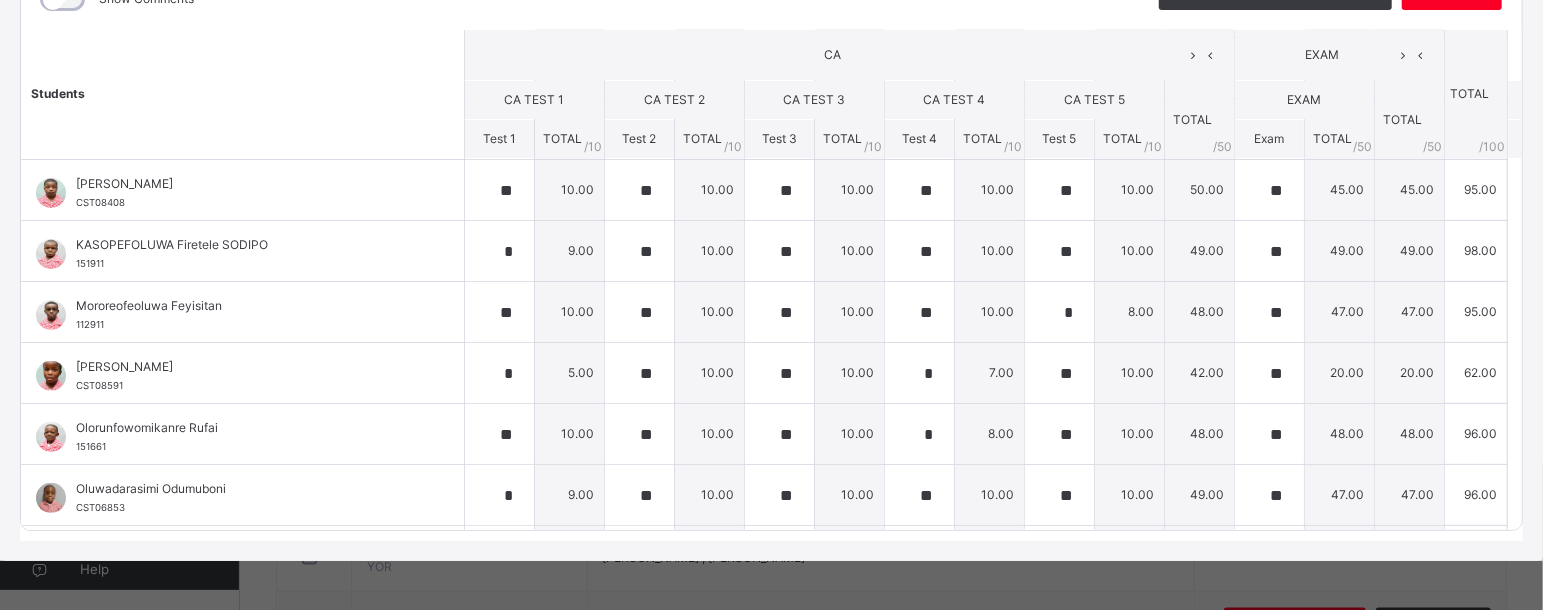 click on "Students" at bounding box center [242, 94] 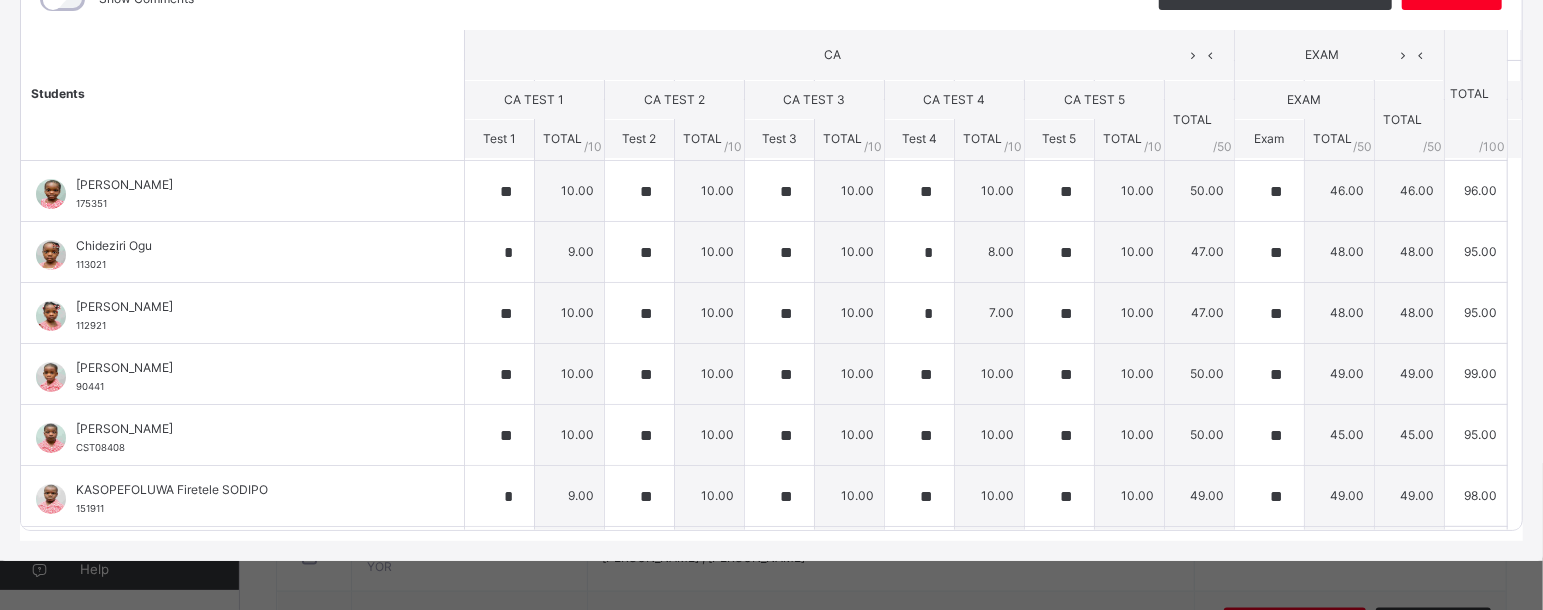 scroll, scrollTop: 0, scrollLeft: 0, axis: both 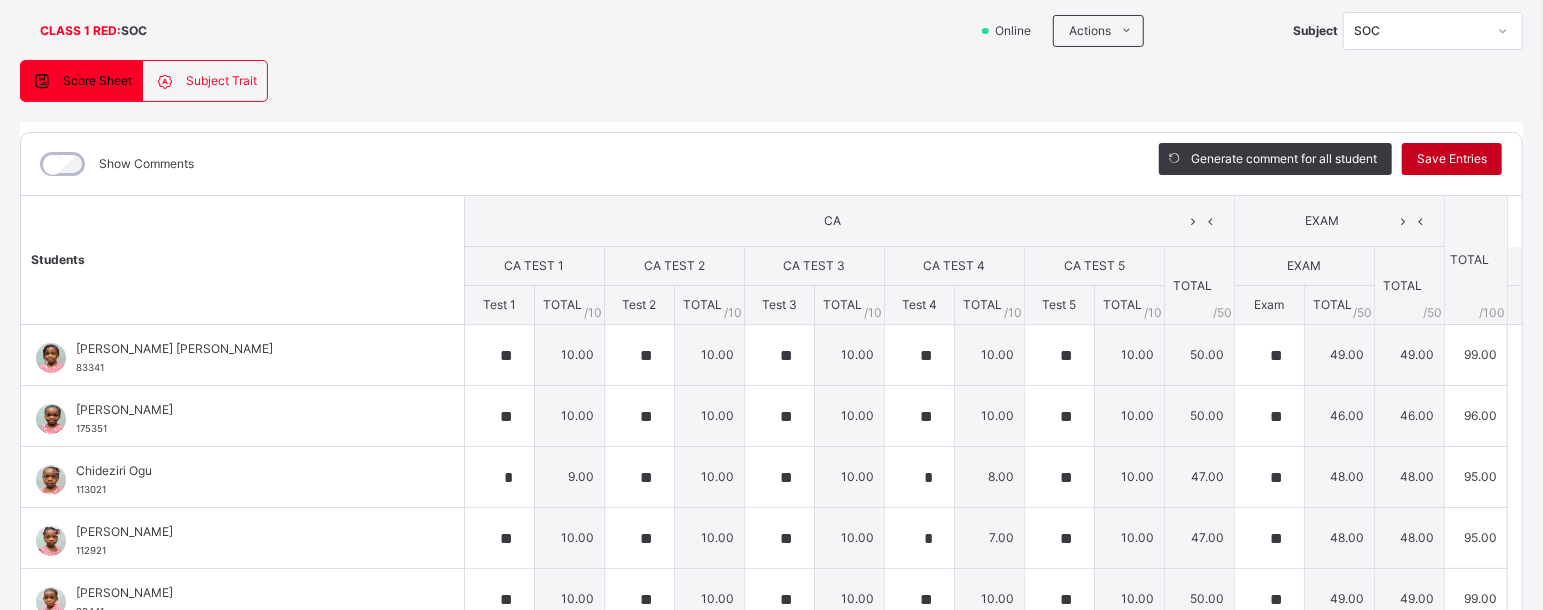 click on "Save Entries" at bounding box center (1452, 159) 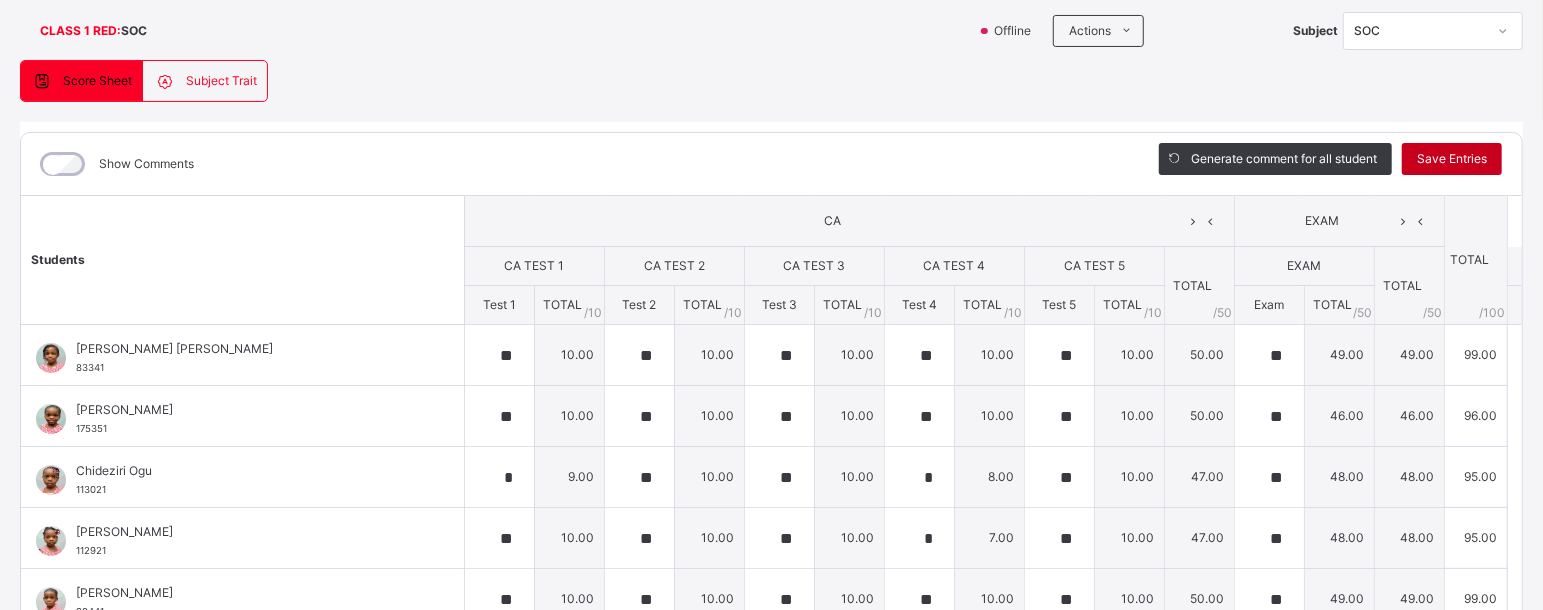 scroll, scrollTop: 177, scrollLeft: 0, axis: vertical 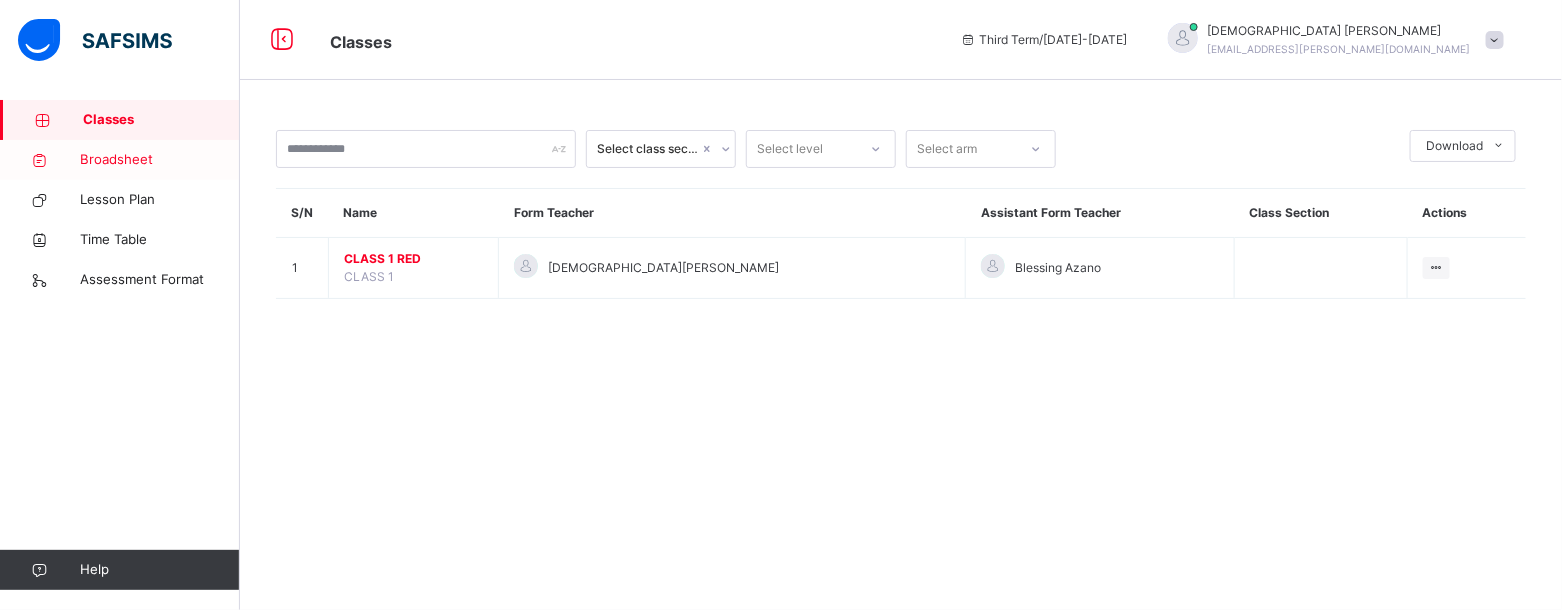 click on "Broadsheet" at bounding box center [160, 160] 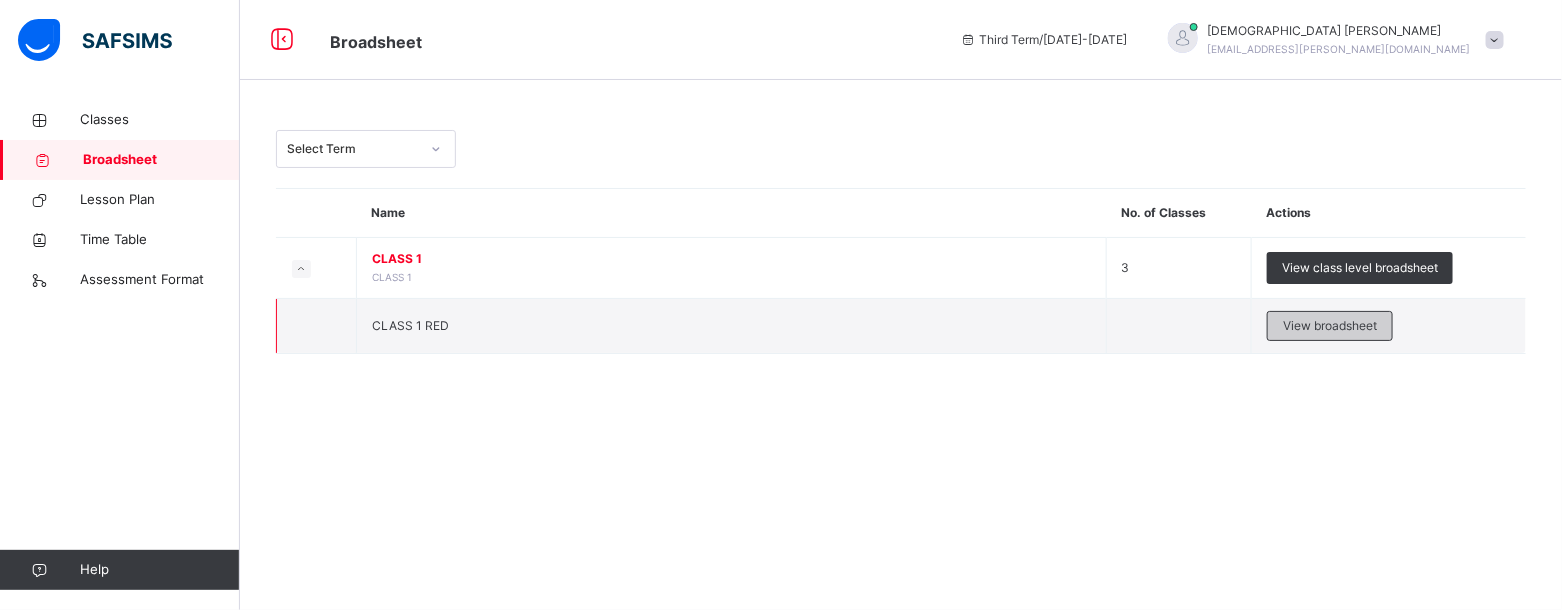 click on "View broadsheet" at bounding box center [1330, 326] 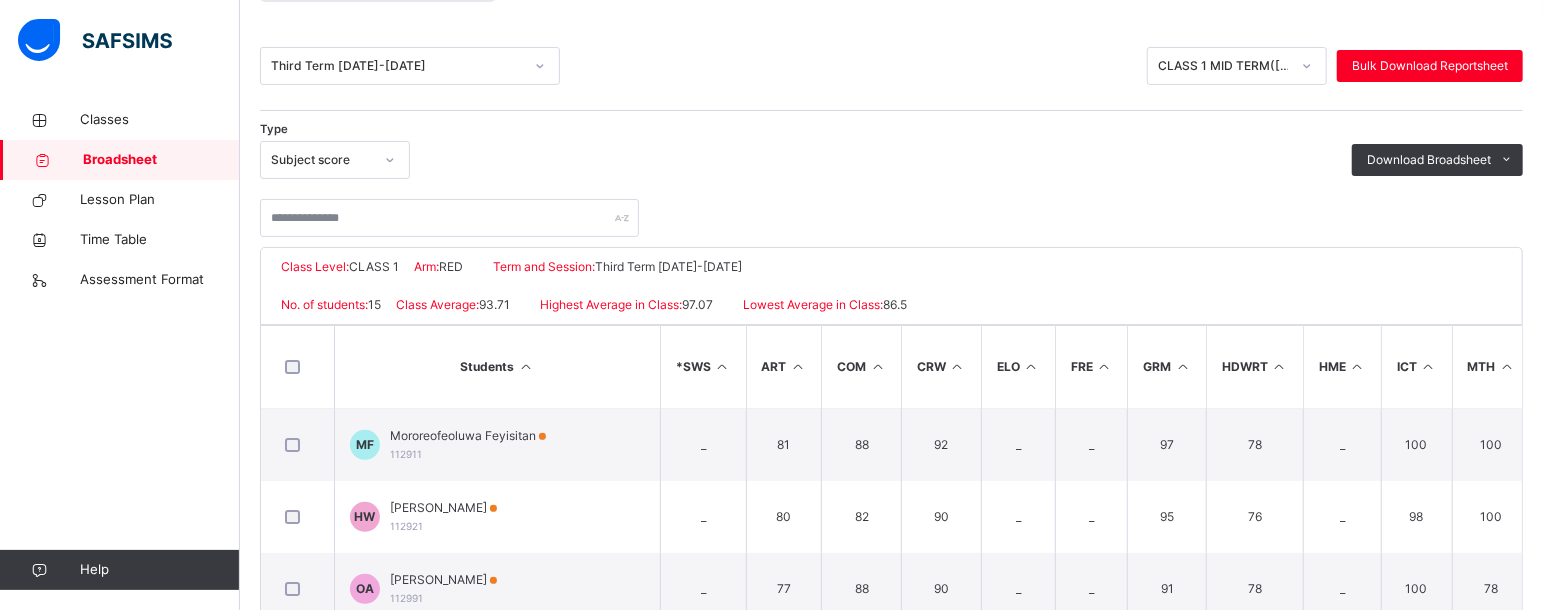 scroll, scrollTop: 244, scrollLeft: 0, axis: vertical 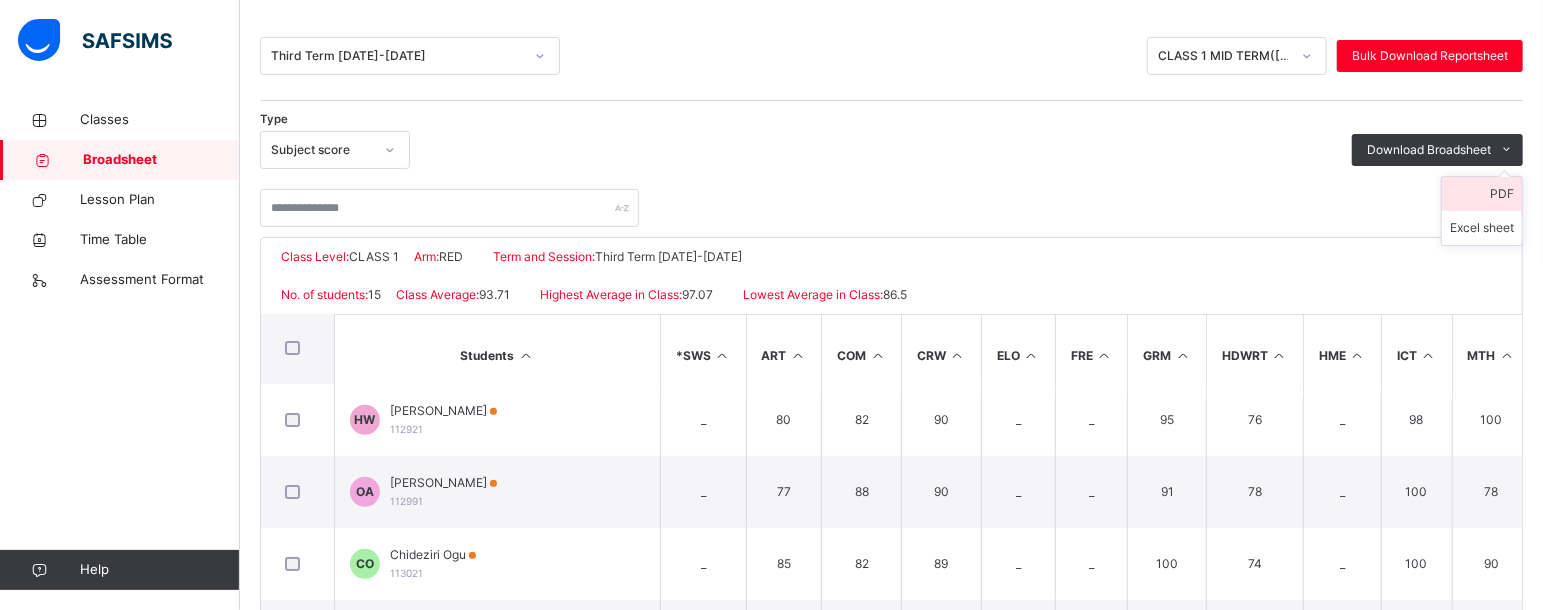 click on "PDF" at bounding box center (1482, 194) 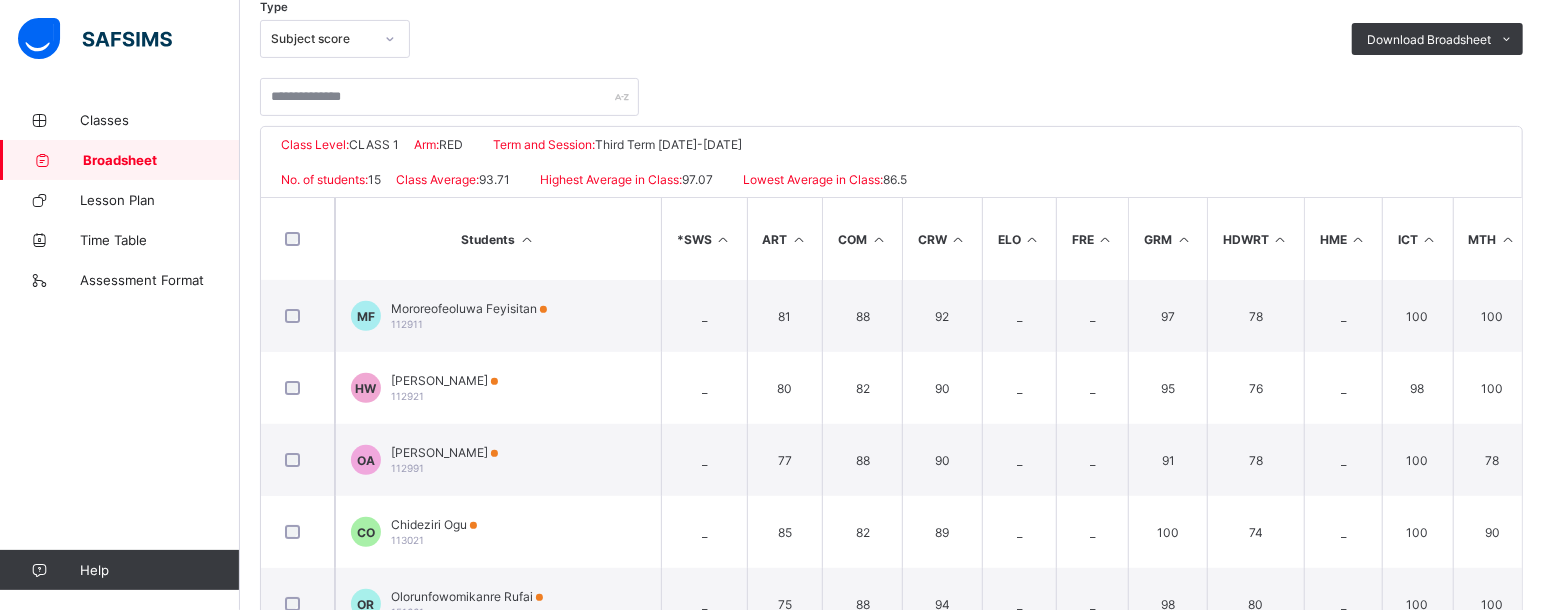 scroll, scrollTop: 350, scrollLeft: 0, axis: vertical 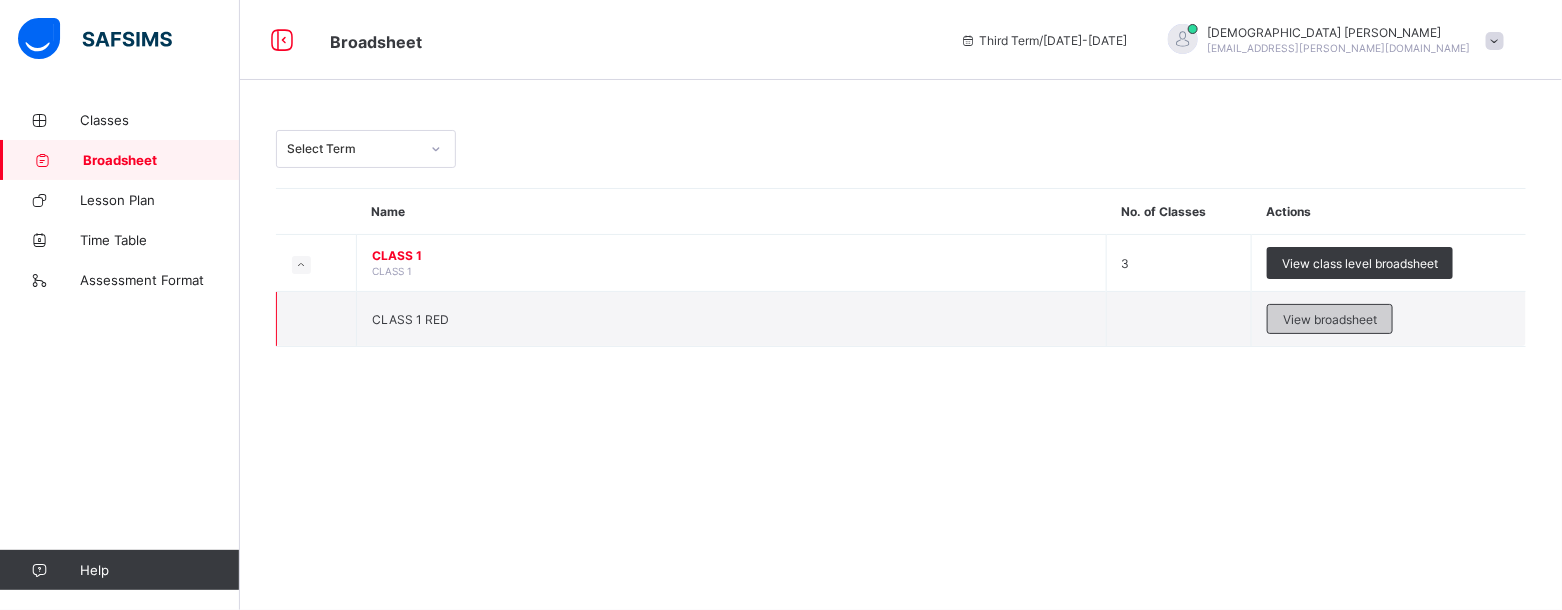 click on "View broadsheet" at bounding box center [1330, 319] 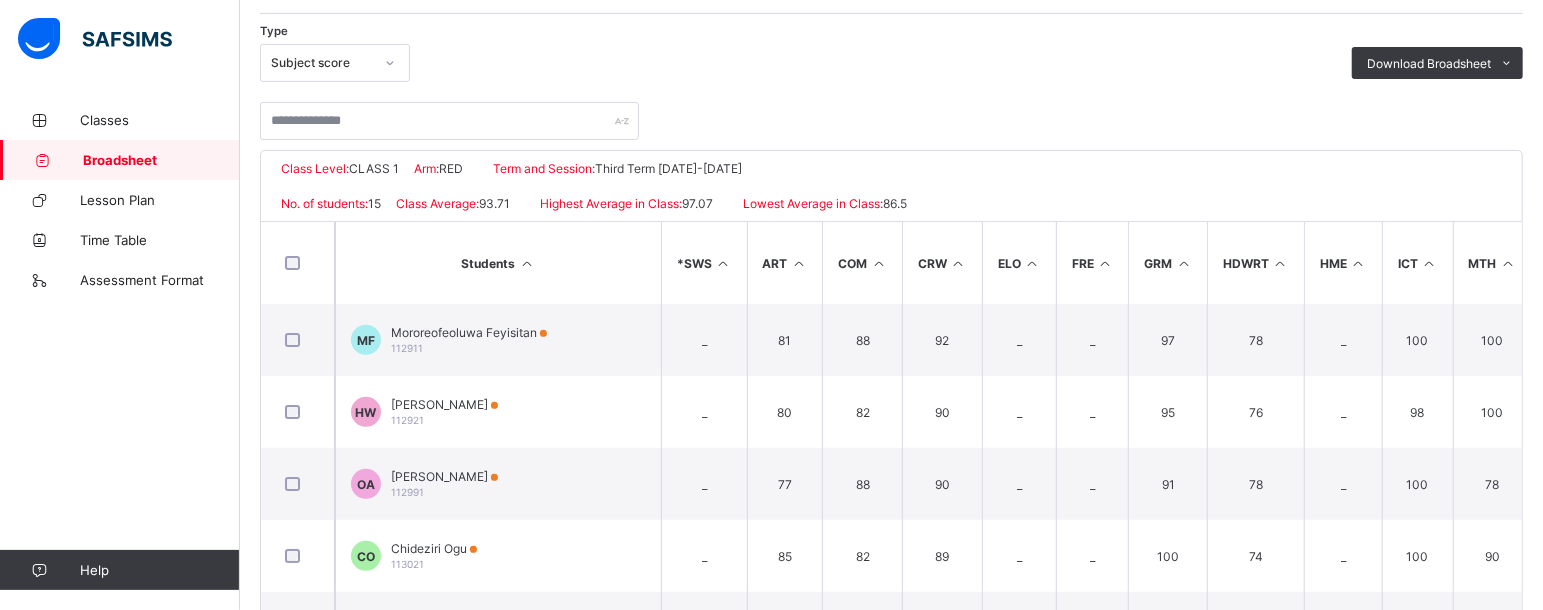 scroll, scrollTop: 331, scrollLeft: 0, axis: vertical 